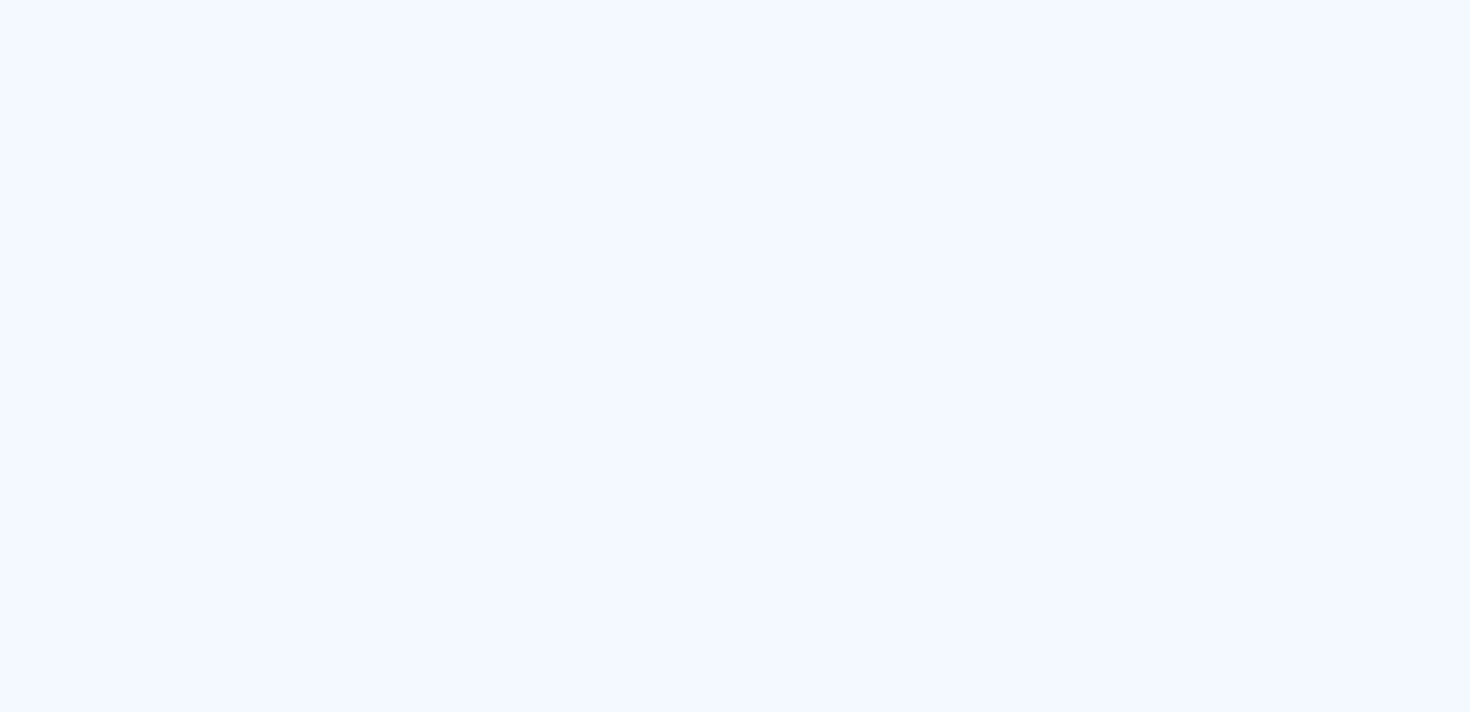 scroll, scrollTop: 0, scrollLeft: 0, axis: both 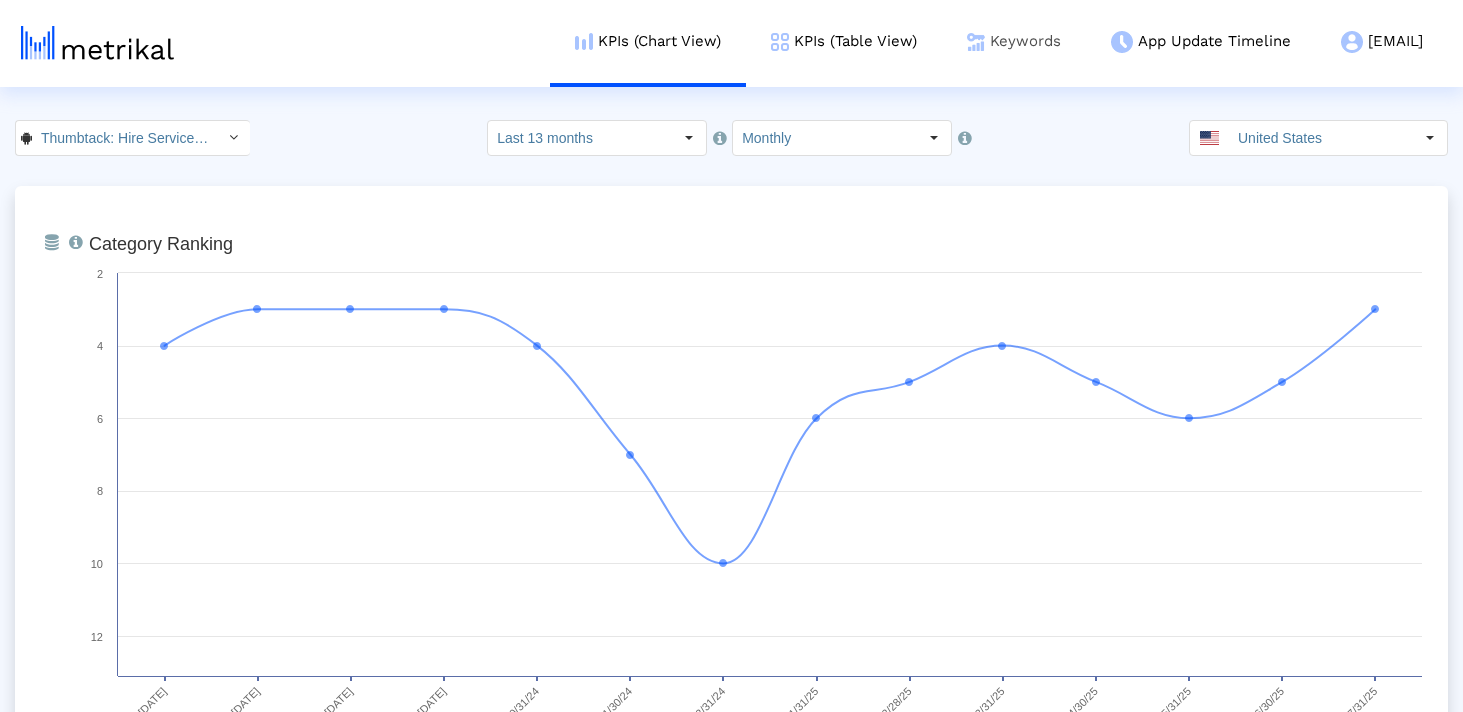 click on "Keywords" at bounding box center (1014, 41) 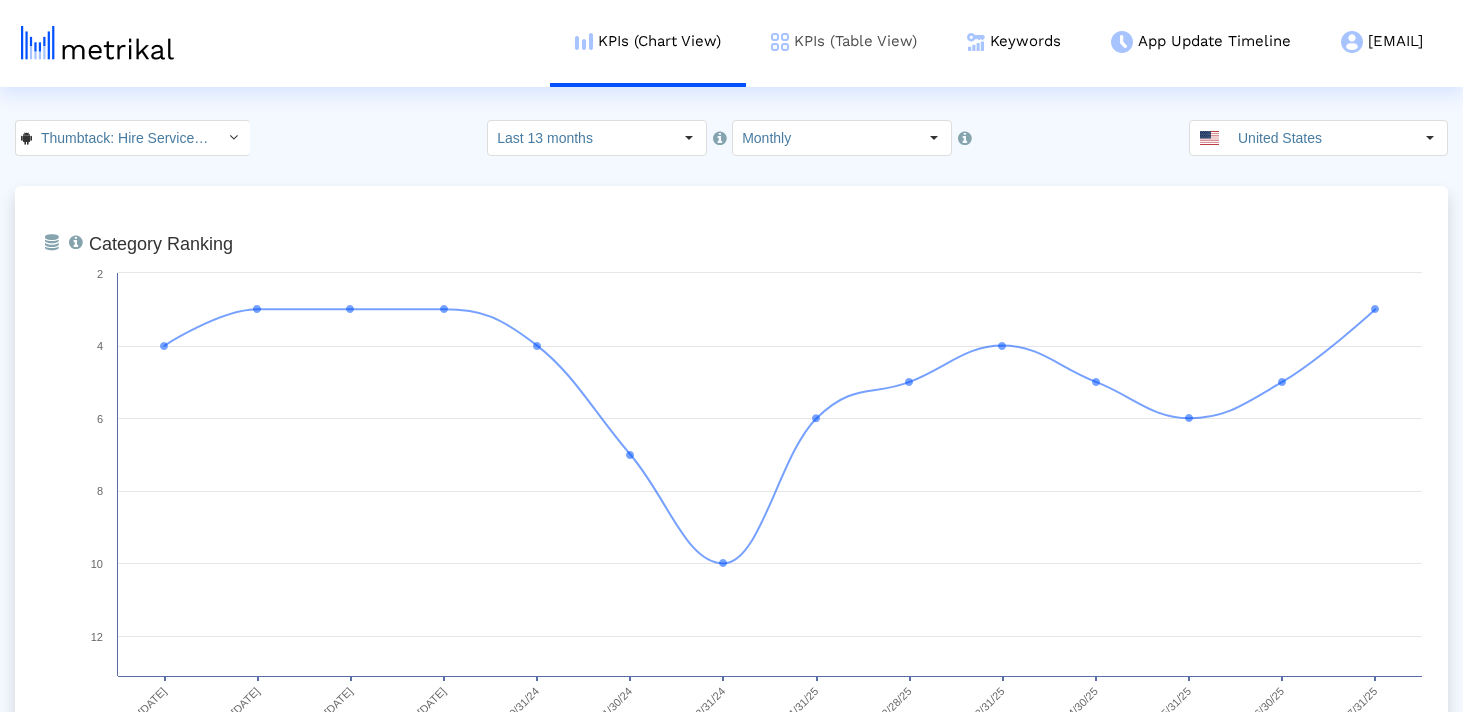 click on "KPIs (Table View)" at bounding box center [844, 41] 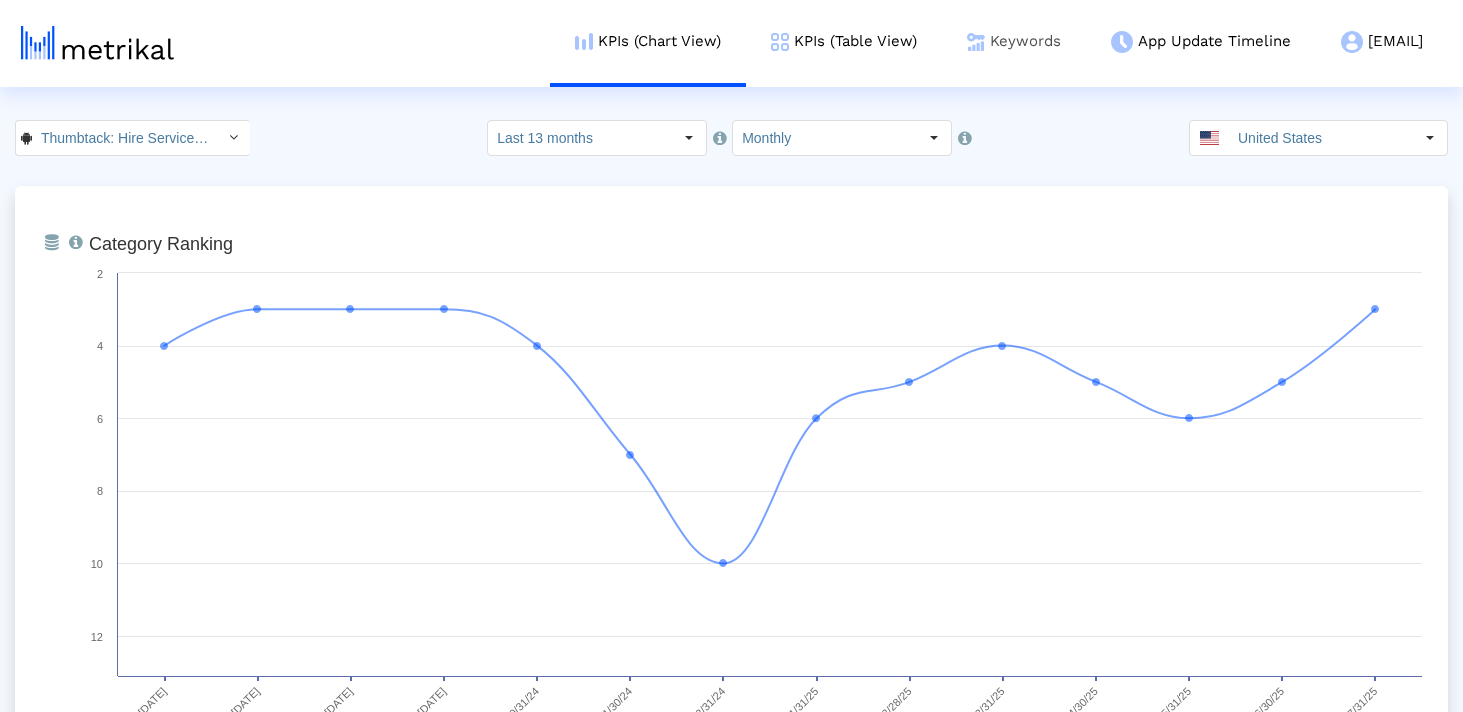 click on "Keywords" at bounding box center (1014, 41) 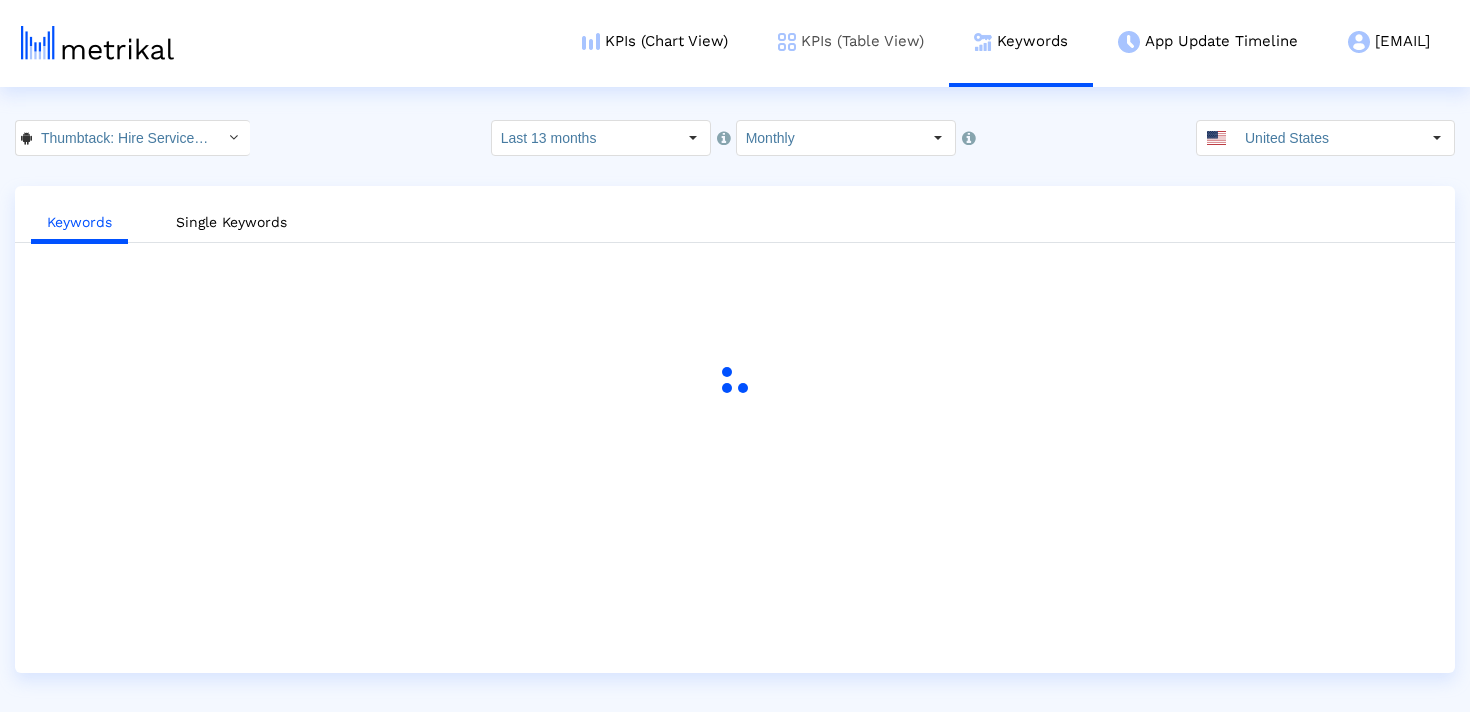 click on "KPIs (Table View)" at bounding box center (851, 41) 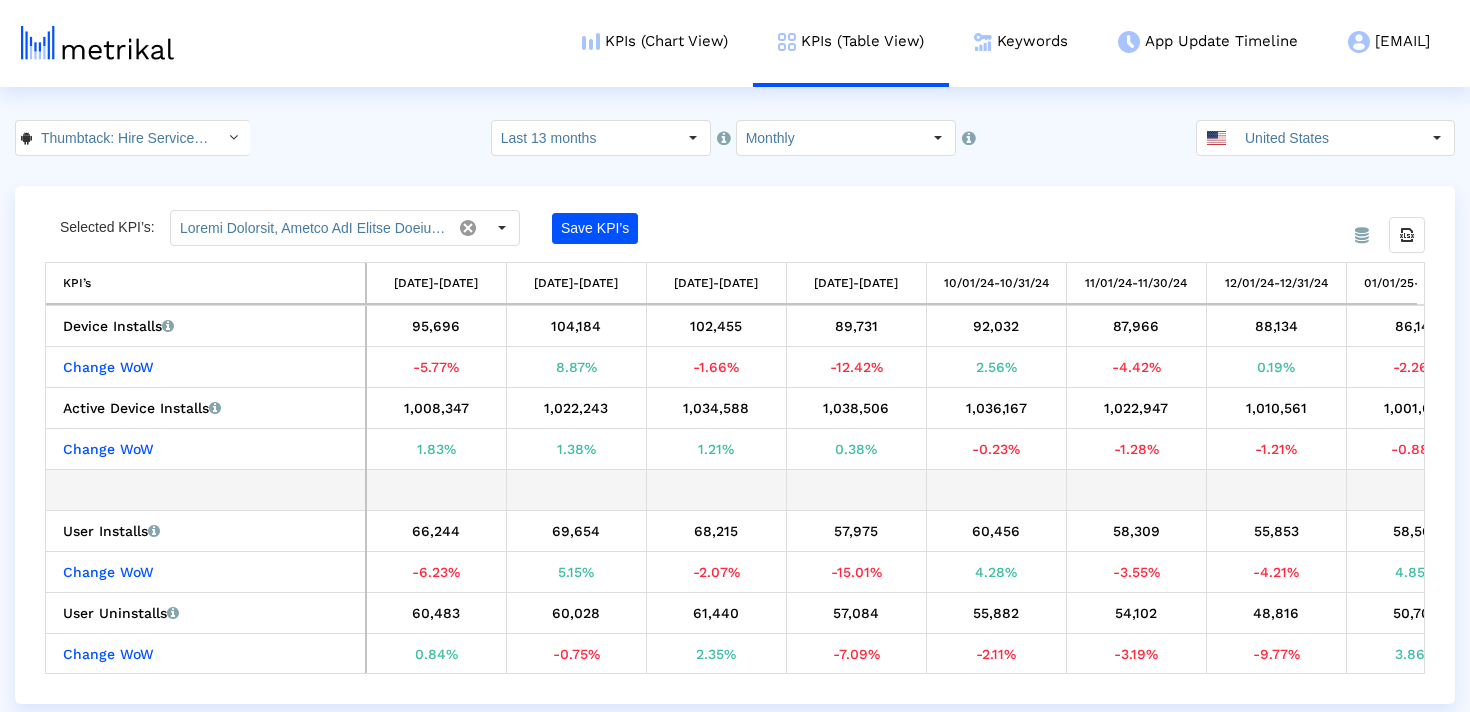 scroll, scrollTop: 0, scrollLeft: 909, axis: horizontal 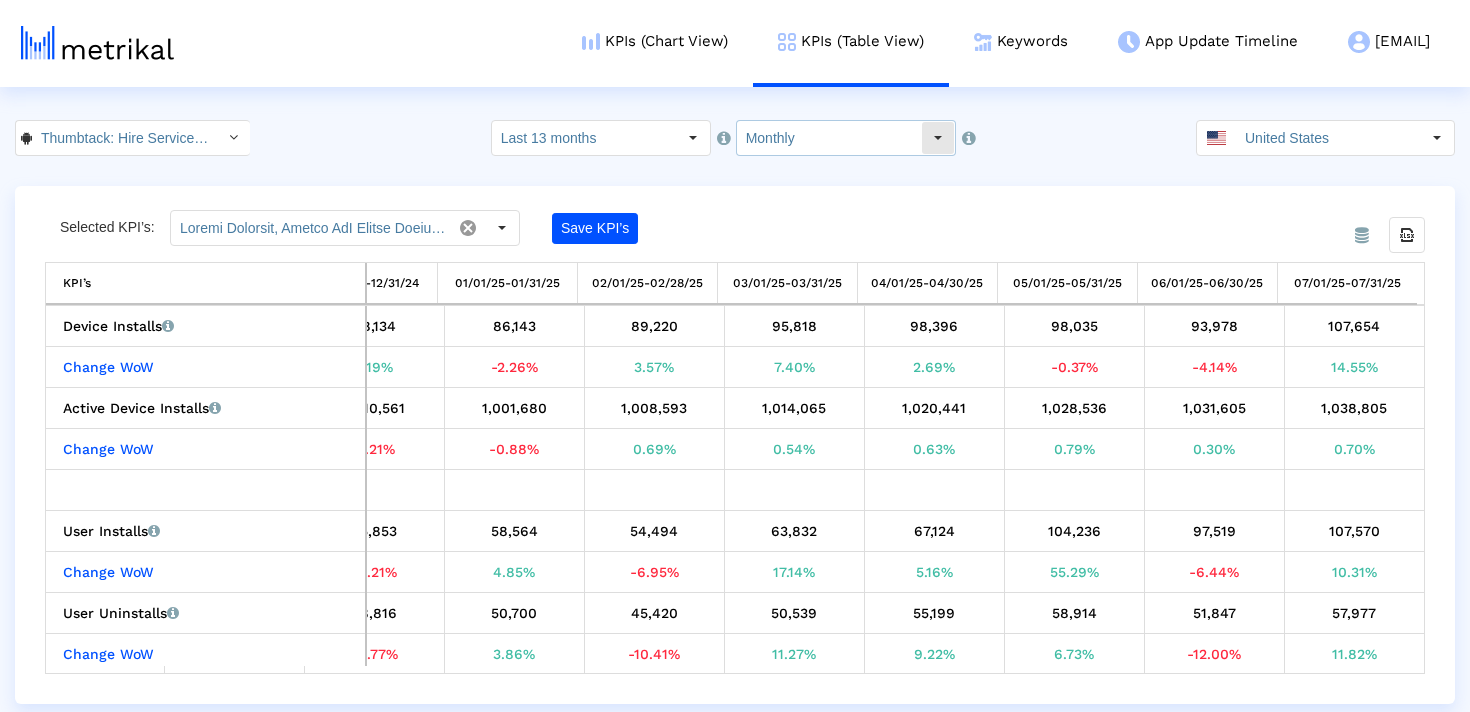 drag, startPoint x: 803, startPoint y: 132, endPoint x: 802, endPoint y: 143, distance: 11.045361 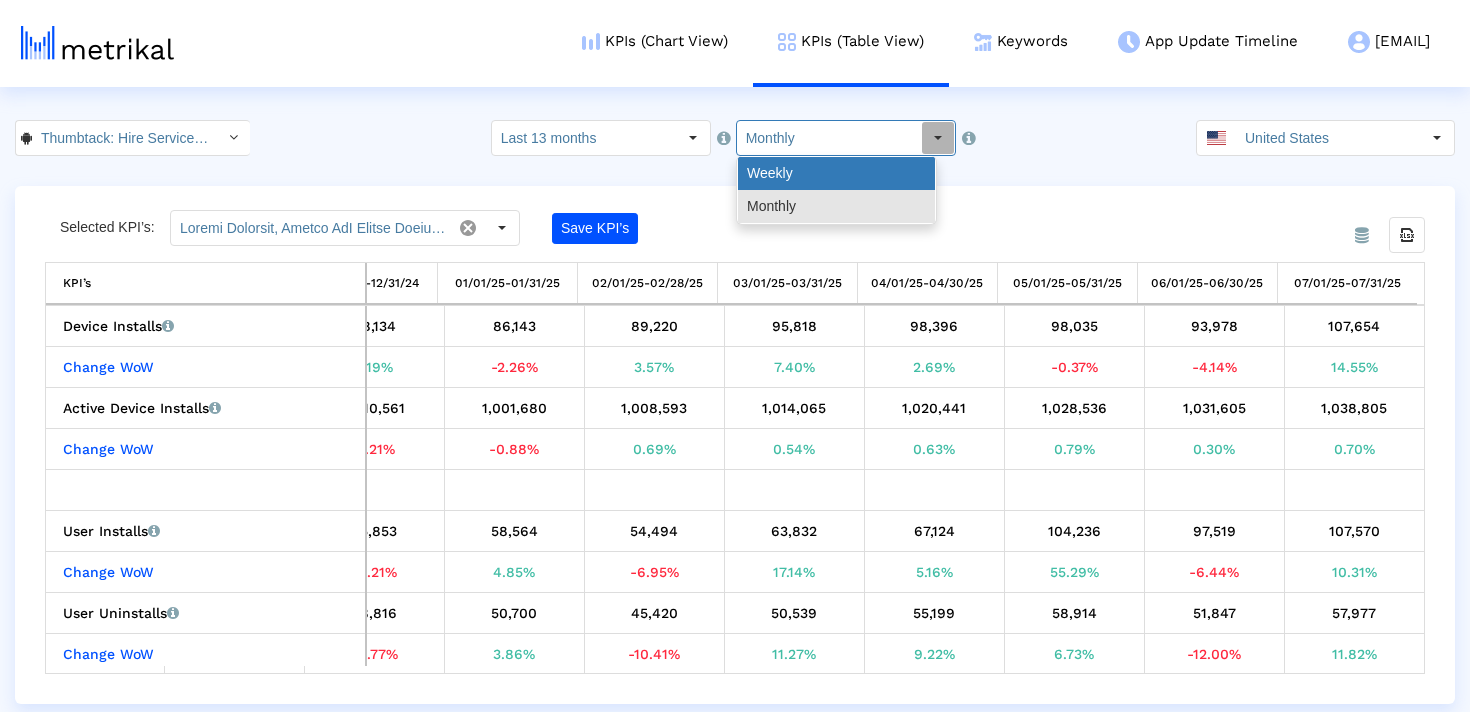 click on "Weekly" at bounding box center (836, 173) 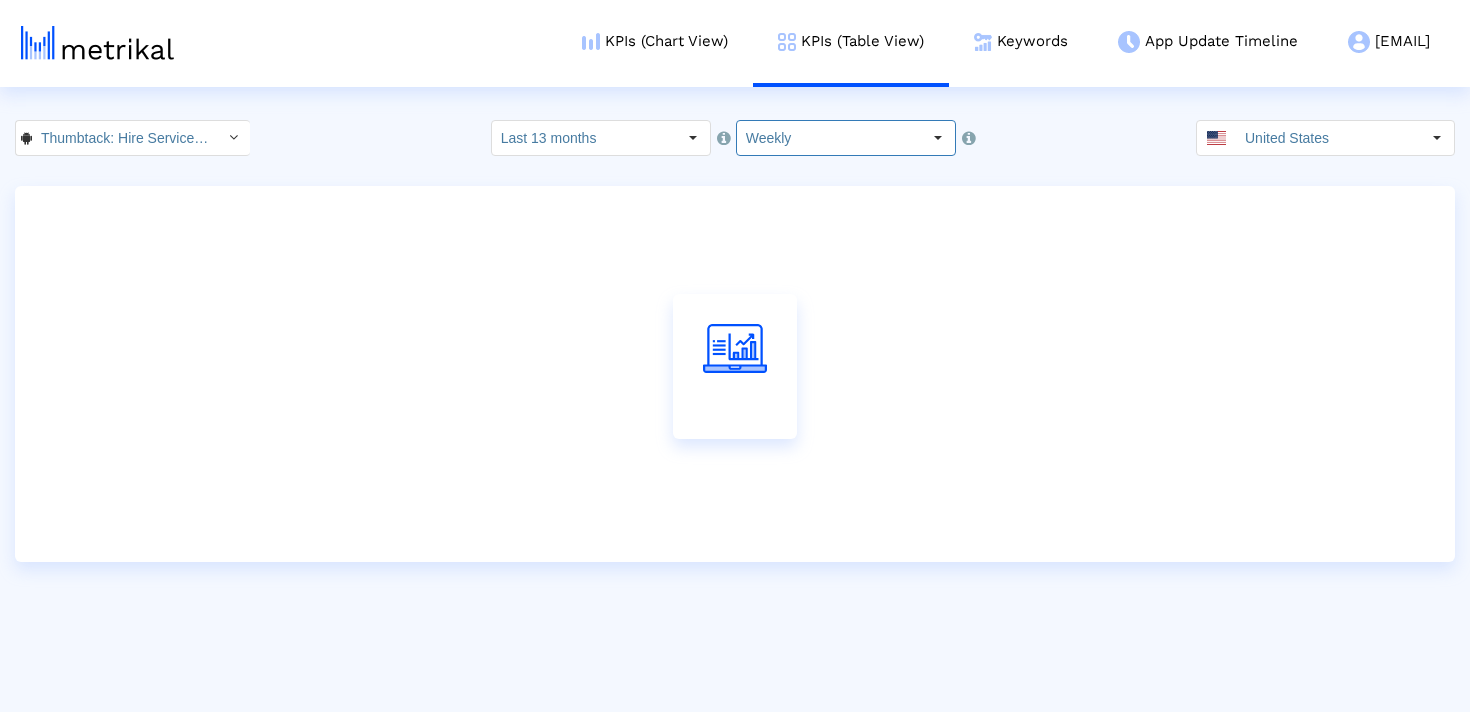 click on "Last 13 months" 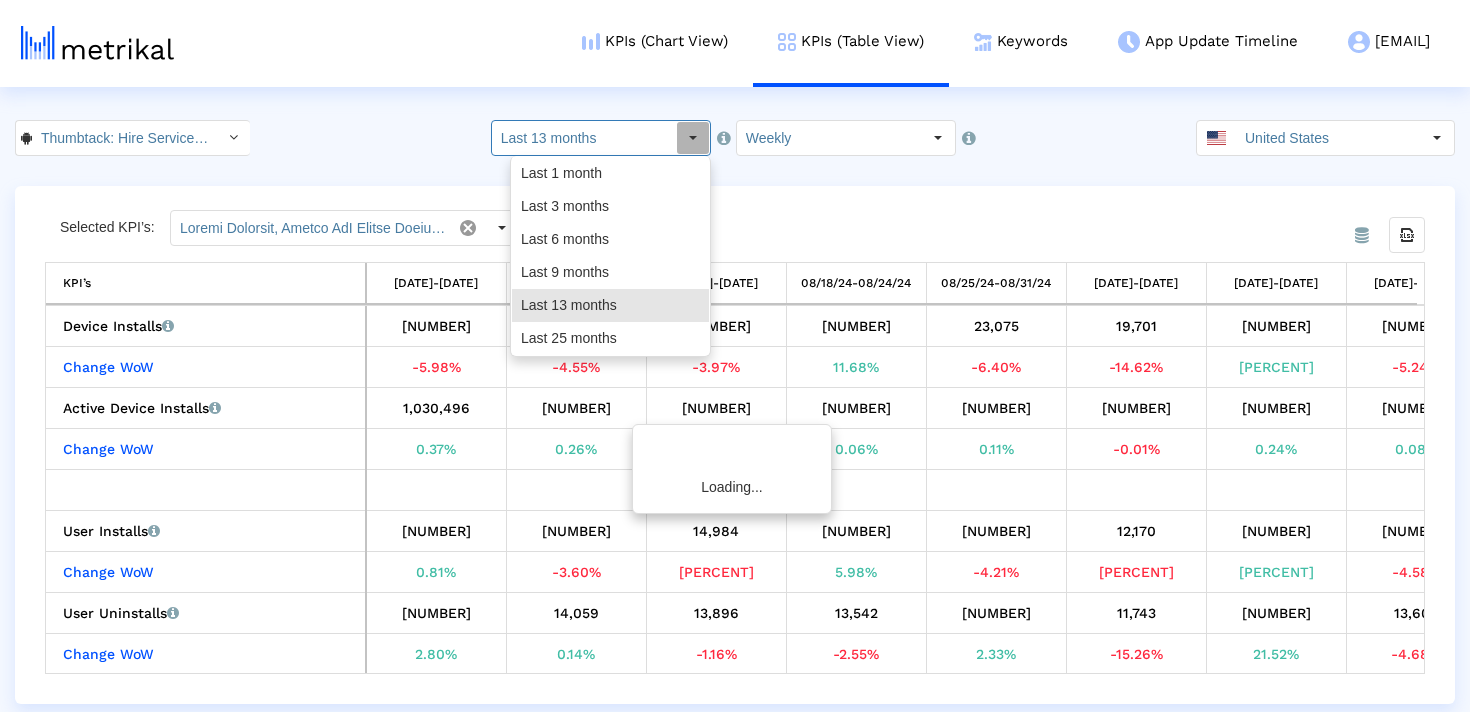 click on "[BRAND]: [SERVICE] <[ID]> Select how far back from today you would like to view the data below. Last [NUMBER] months Select how would like to group the data below. Weekly Pull down to refresh... Release to refresh... Refreshing... Weekly Monthly Loading... [COUNTRY]" 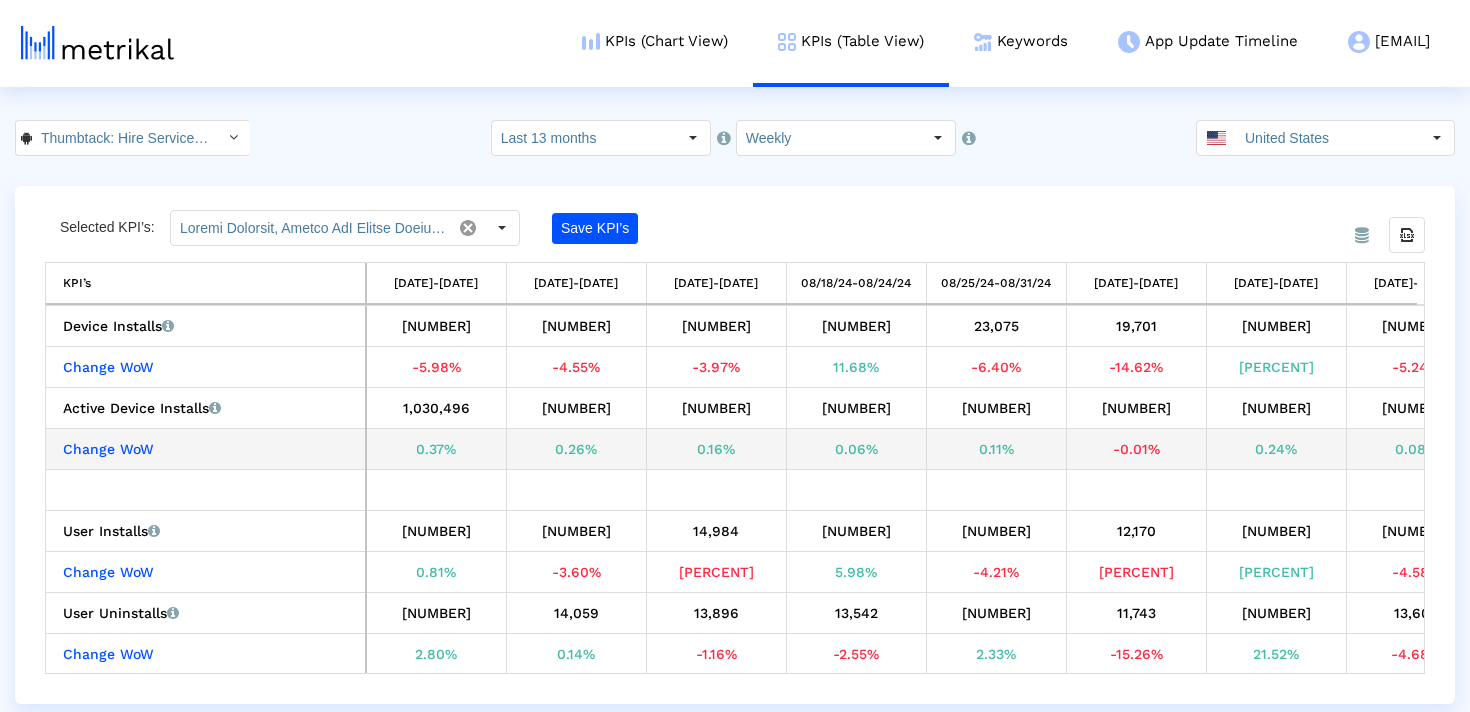 scroll, scrollTop: 0, scrollLeft: 1139, axis: horizontal 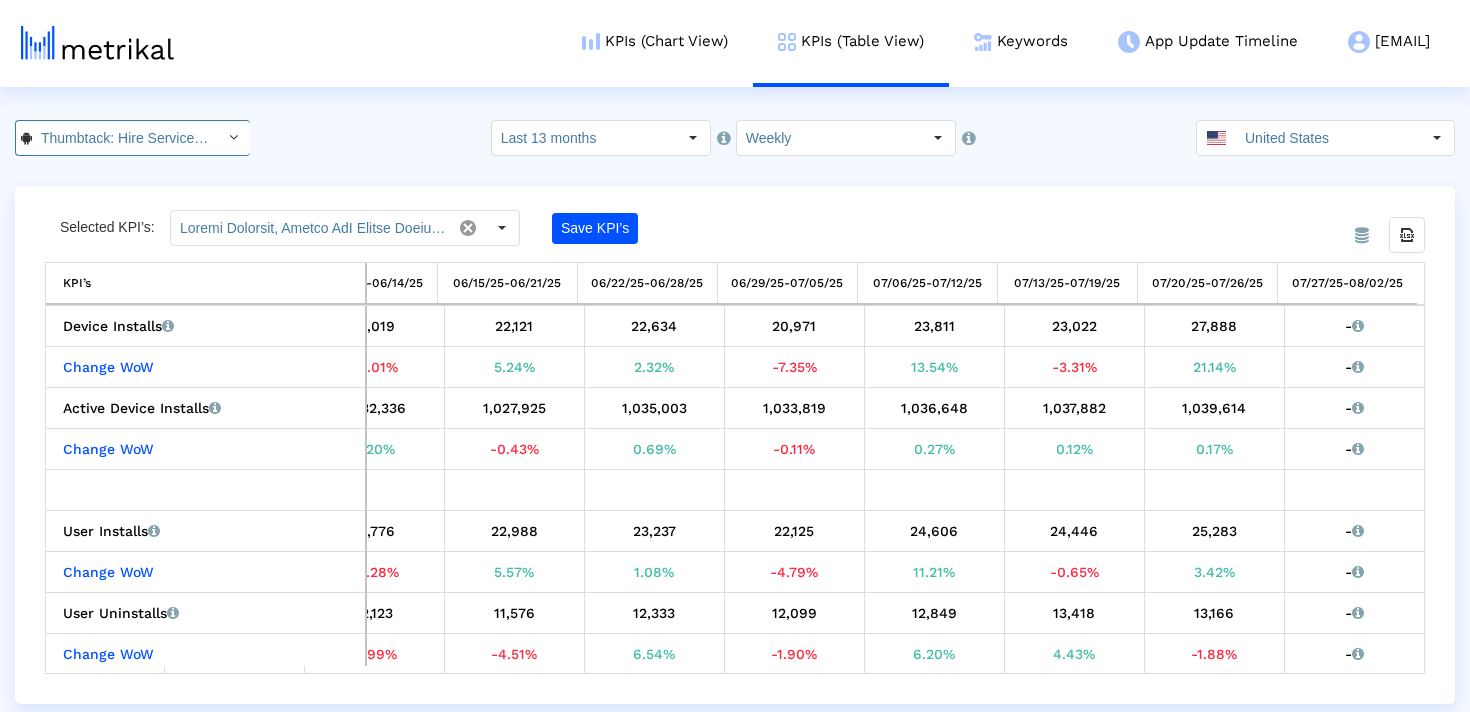click on "Thumbtack: Hire Service Pros < com.thumbtack.consumer >" 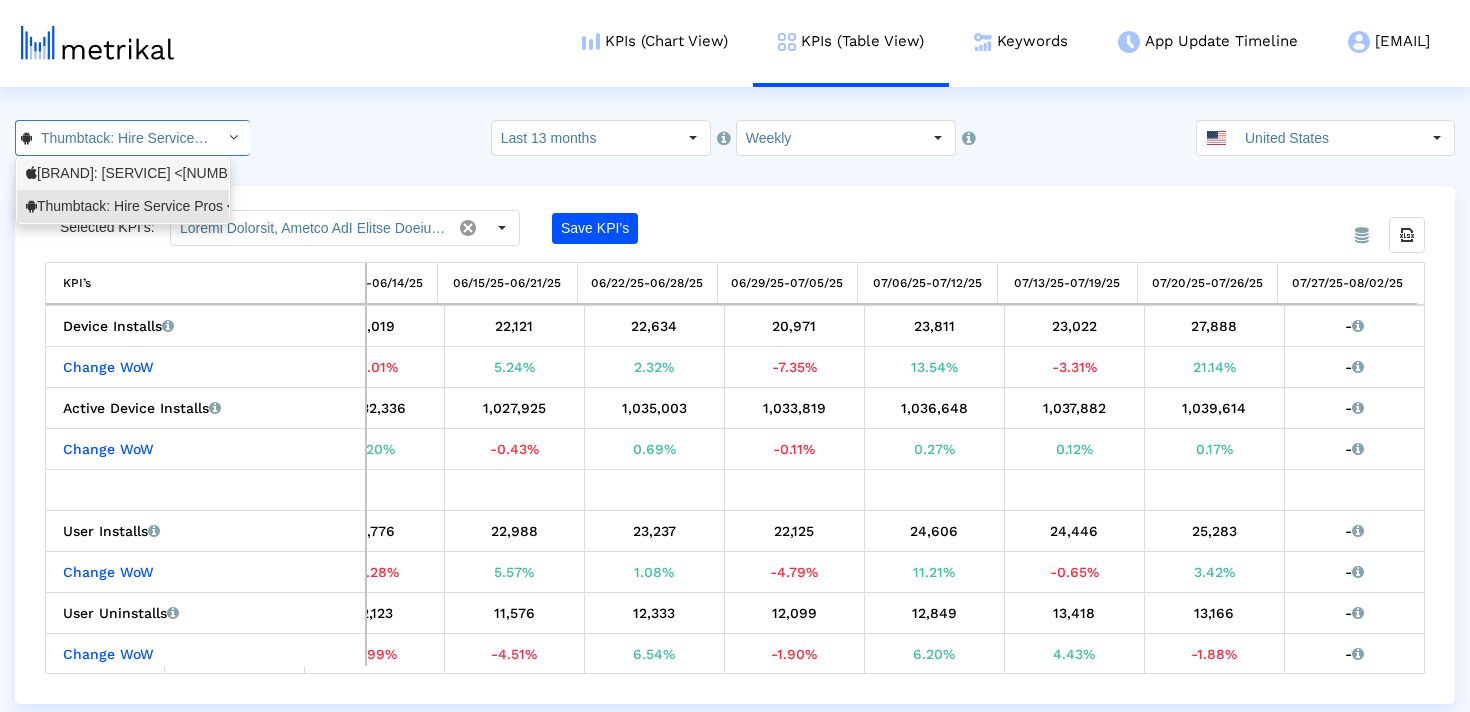 click on "[BRAND]: [SERVICE] <[NUMBER]>" at bounding box center [123, 173] 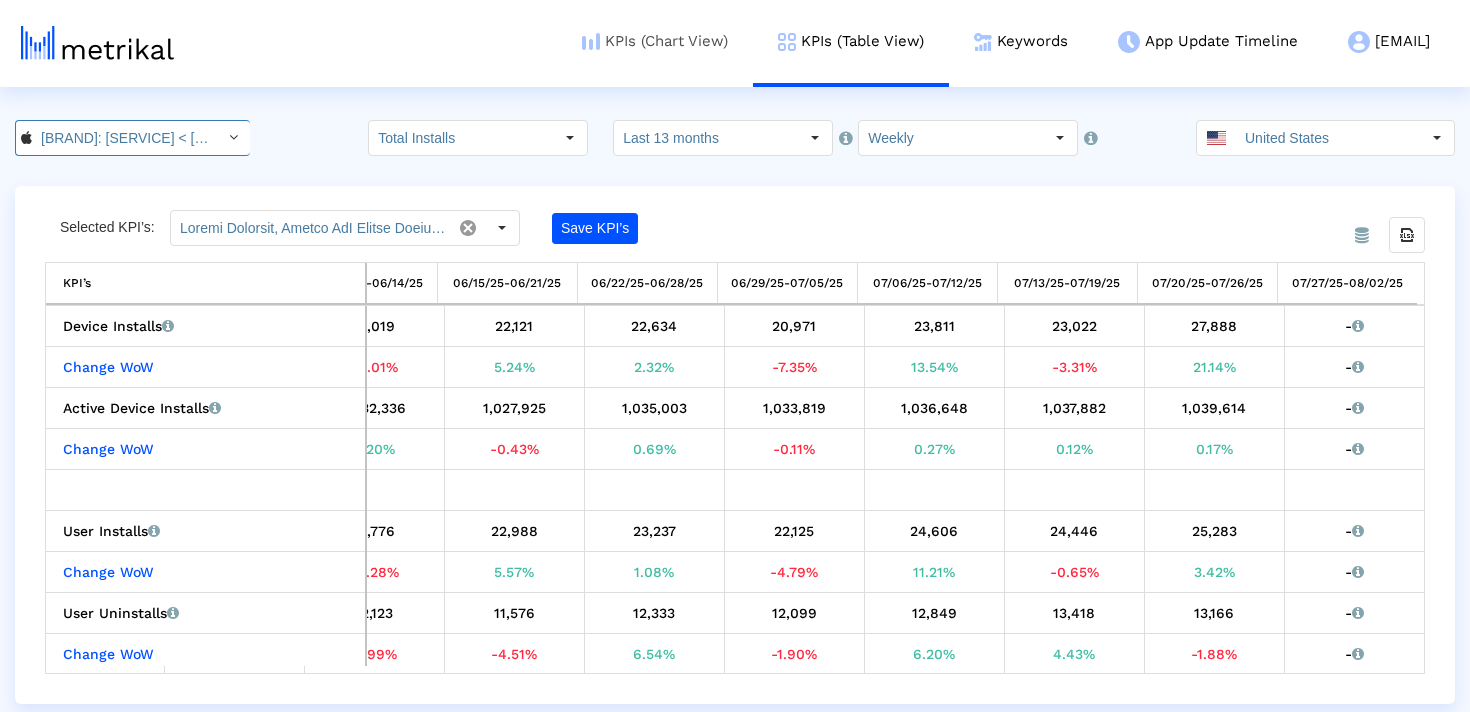 scroll, scrollTop: 0, scrollLeft: 147, axis: horizontal 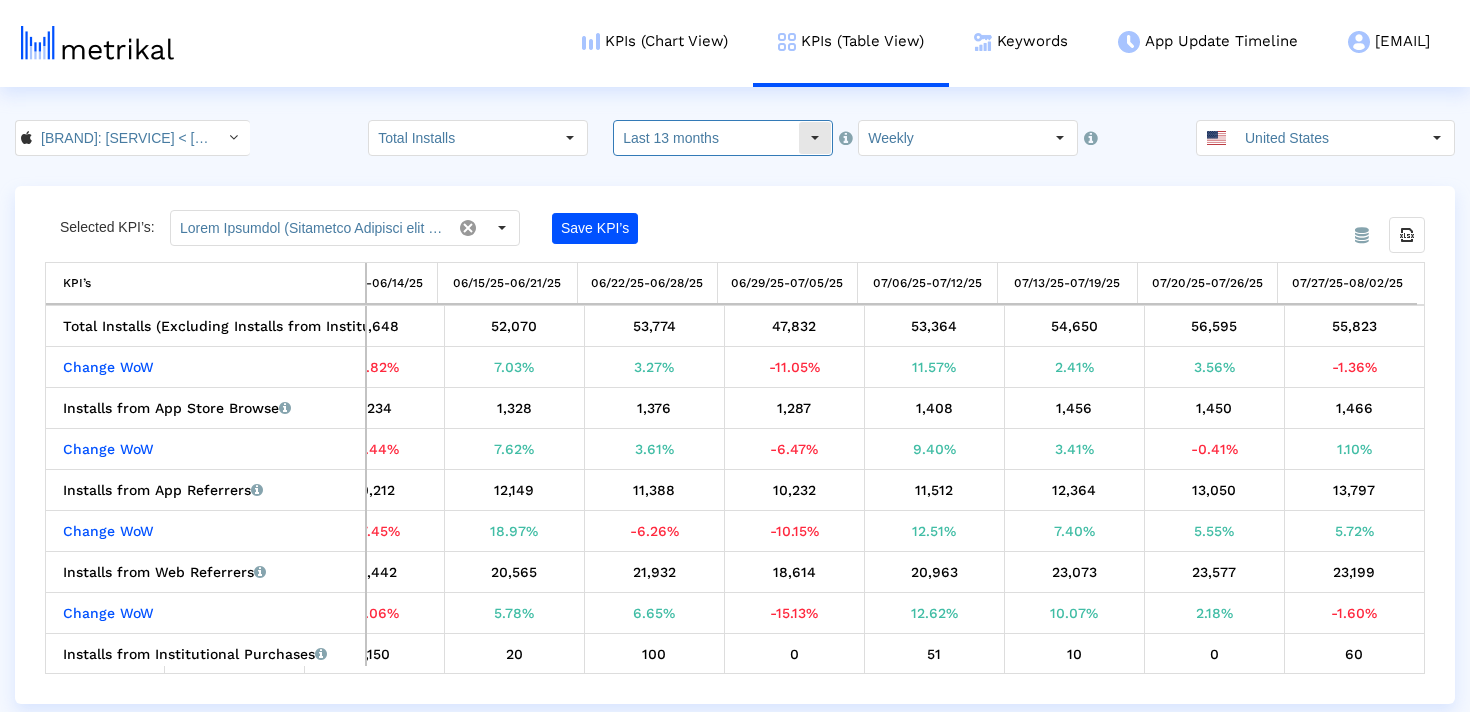 click on "Last 13 months" 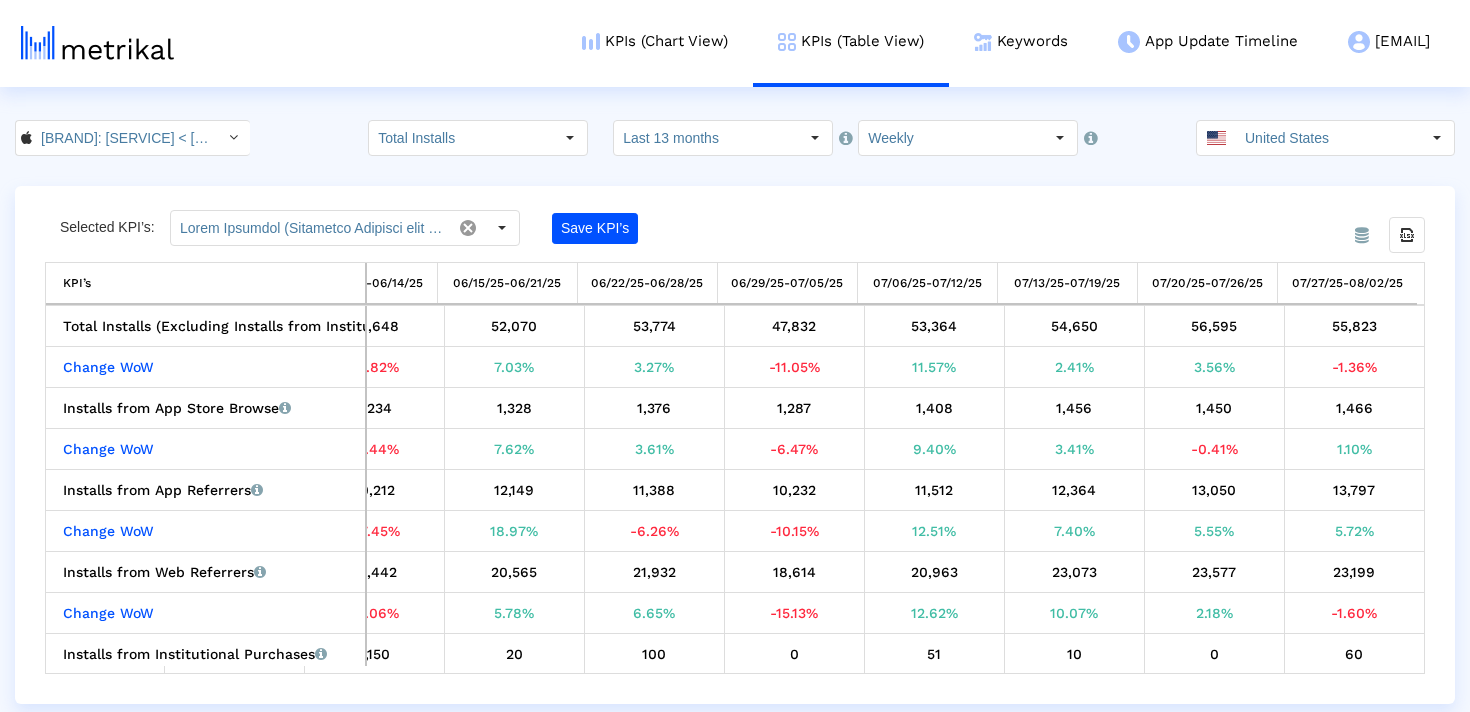drag, startPoint x: 1416, startPoint y: 283, endPoint x: 1264, endPoint y: 283, distance: 152 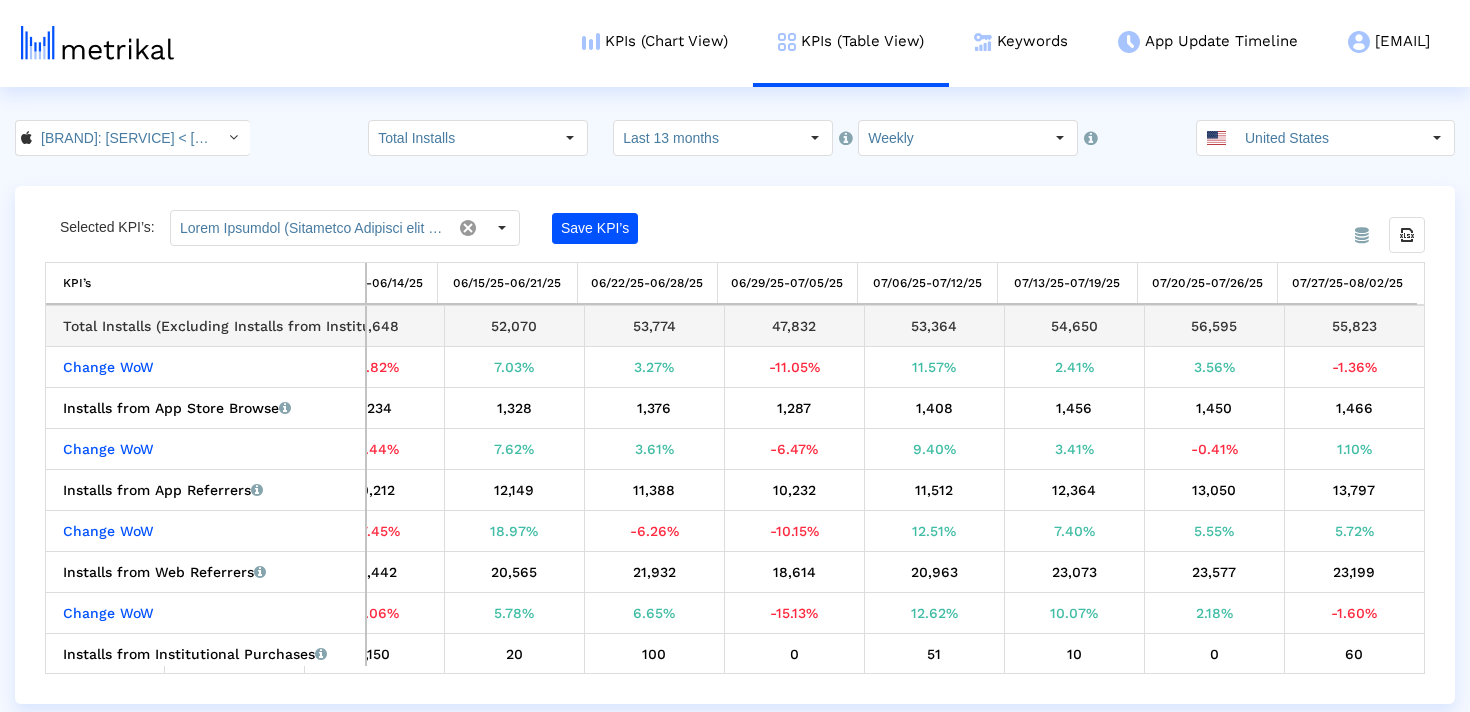 drag, startPoint x: 1325, startPoint y: 323, endPoint x: 1413, endPoint y: 332, distance: 88.45903 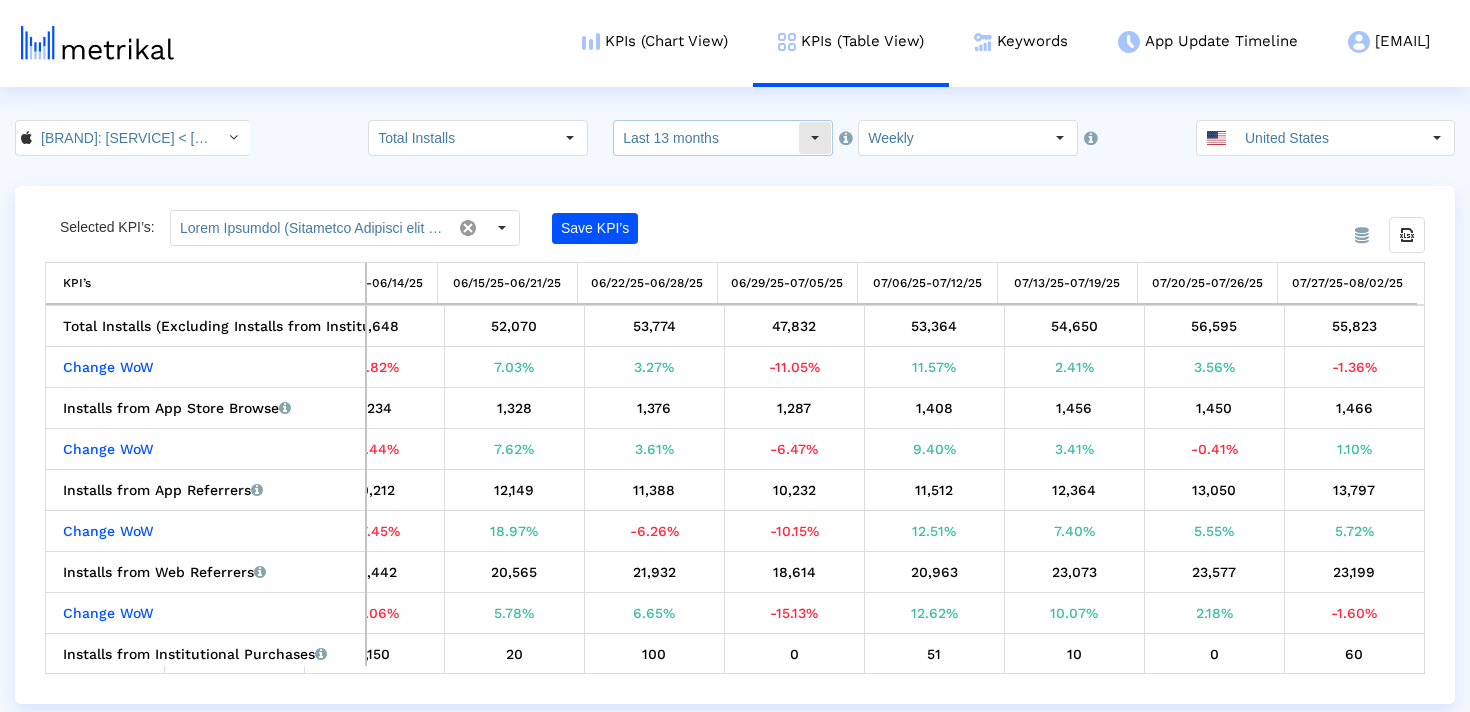 click on "Last 13 months" 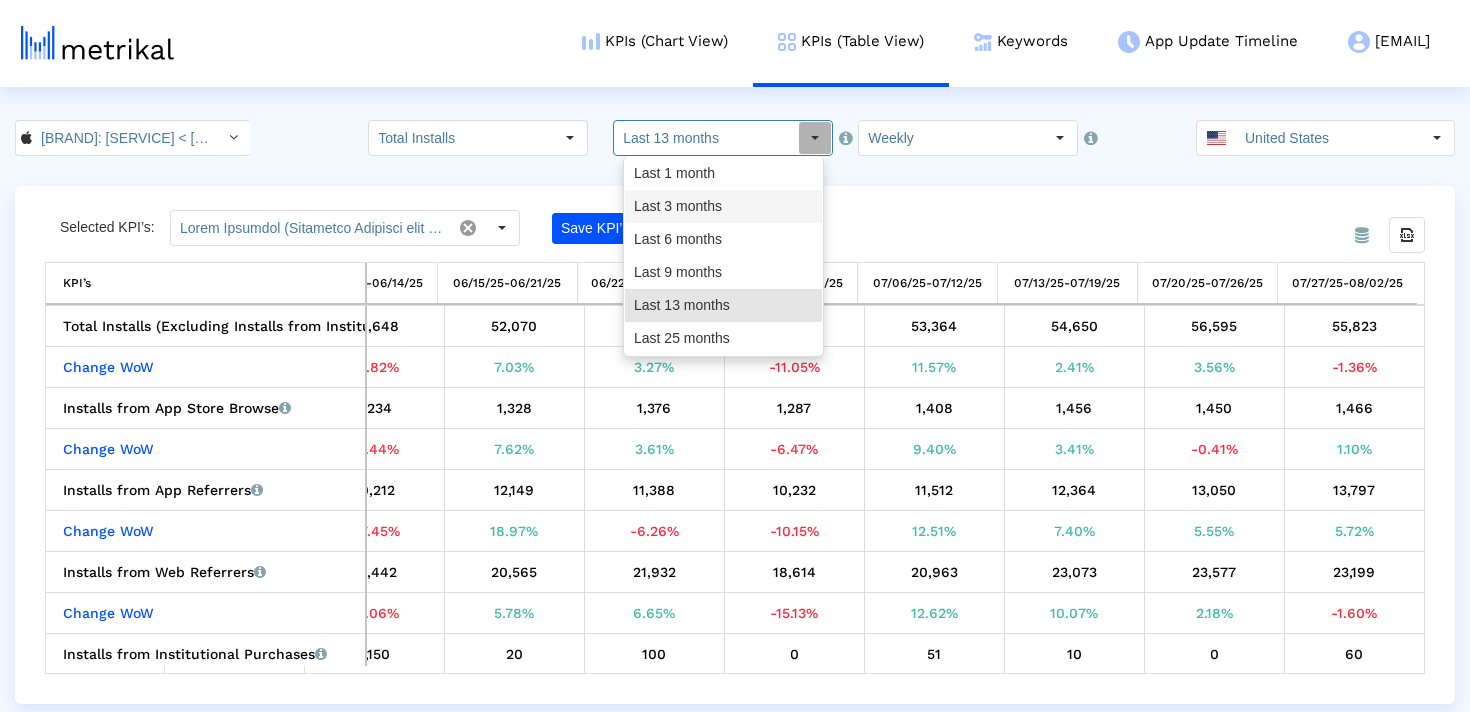 click on "Last 1 month" at bounding box center (723, 173) 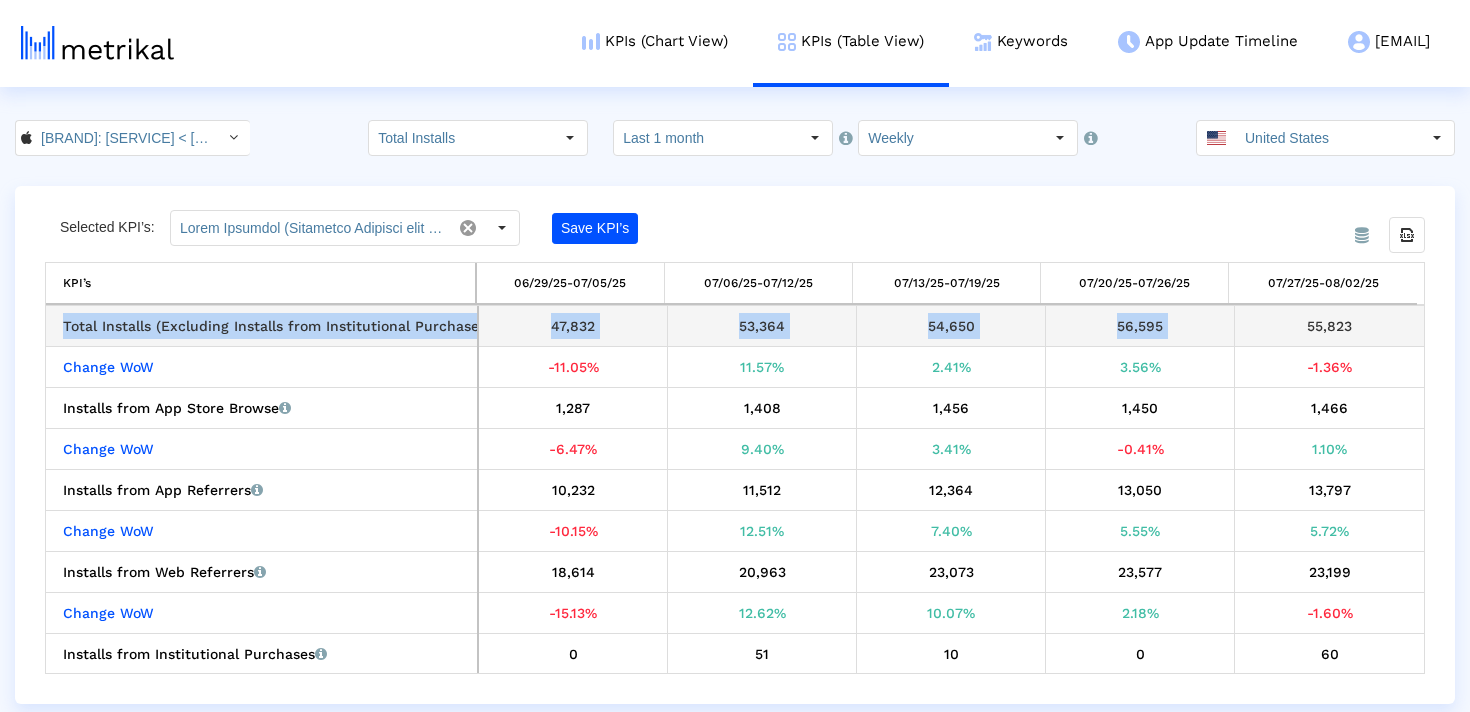 drag, startPoint x: 1270, startPoint y: 328, endPoint x: 1448, endPoint y: 328, distance: 178 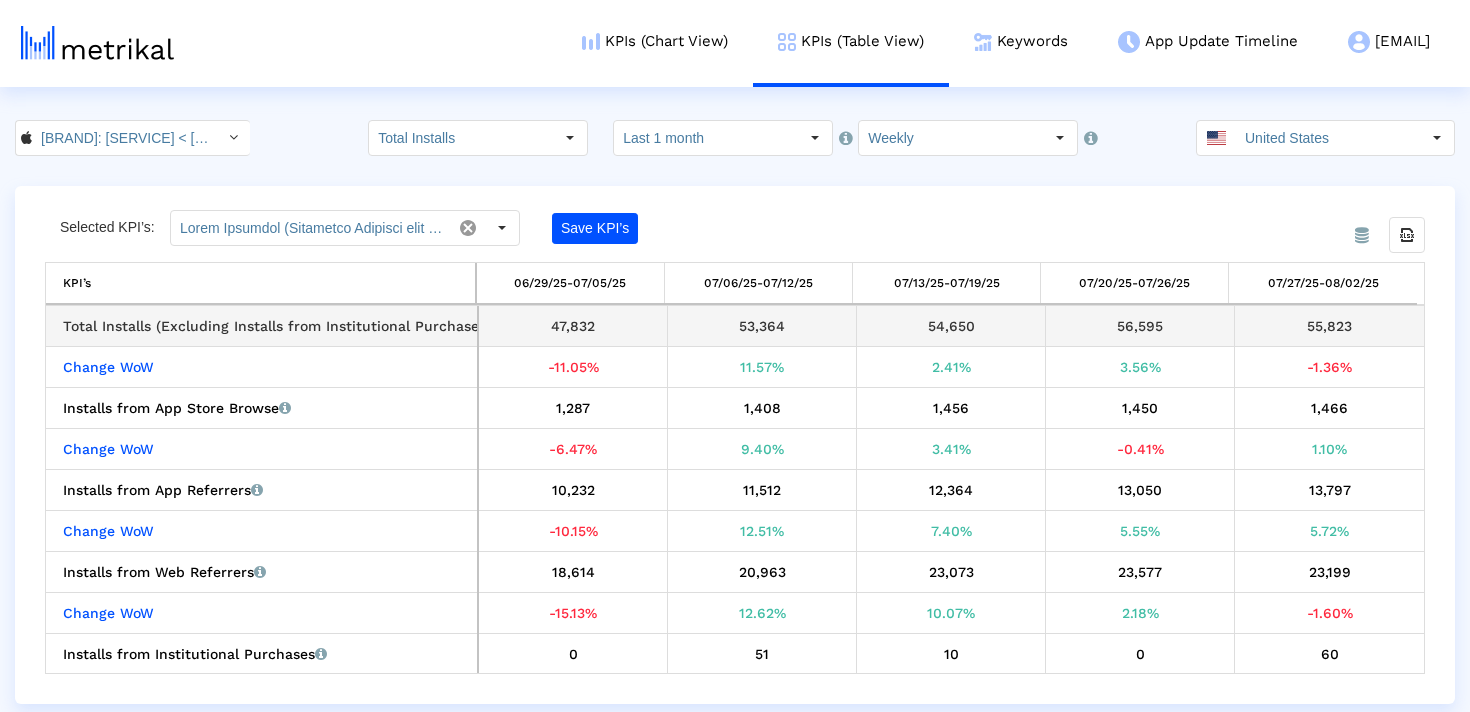 click on "55,823" at bounding box center [1329, 326] 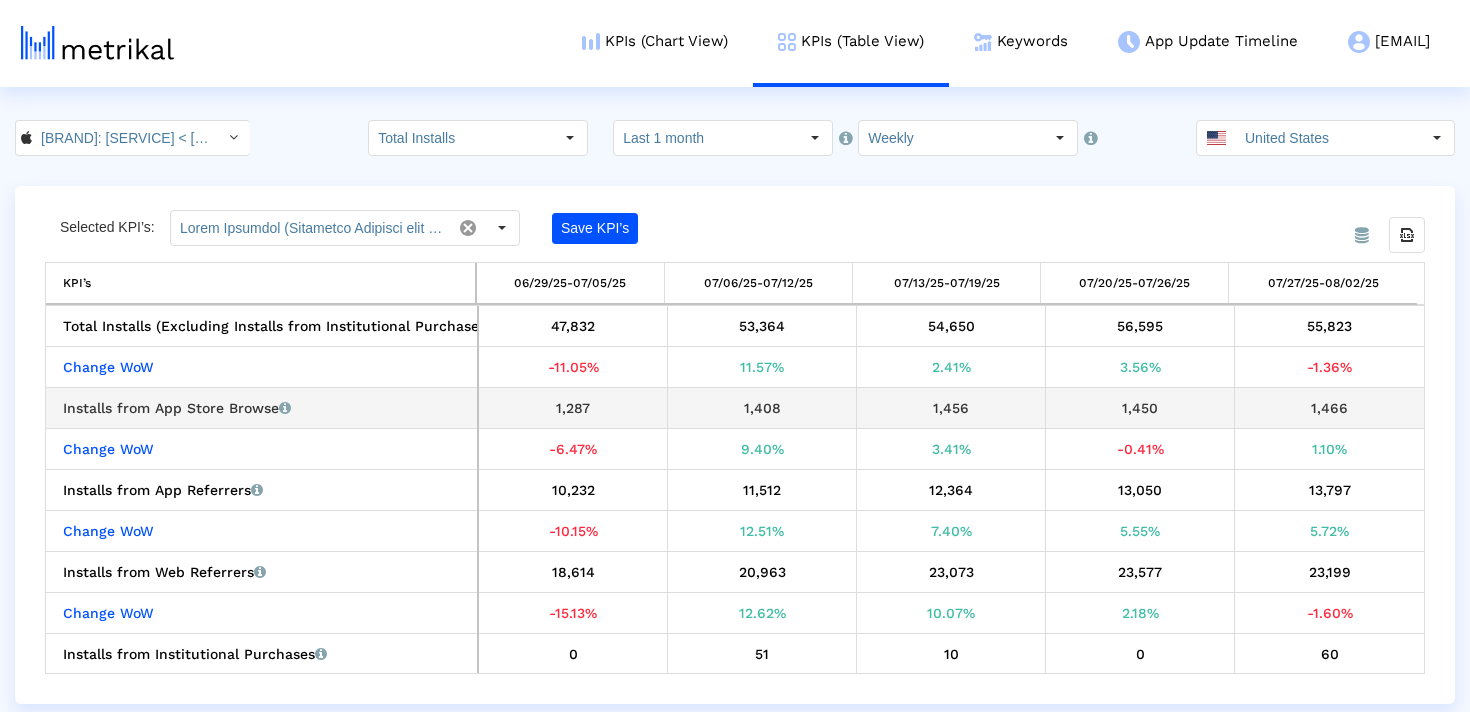 drag, startPoint x: 1350, startPoint y: 408, endPoint x: 1277, endPoint y: 408, distance: 73 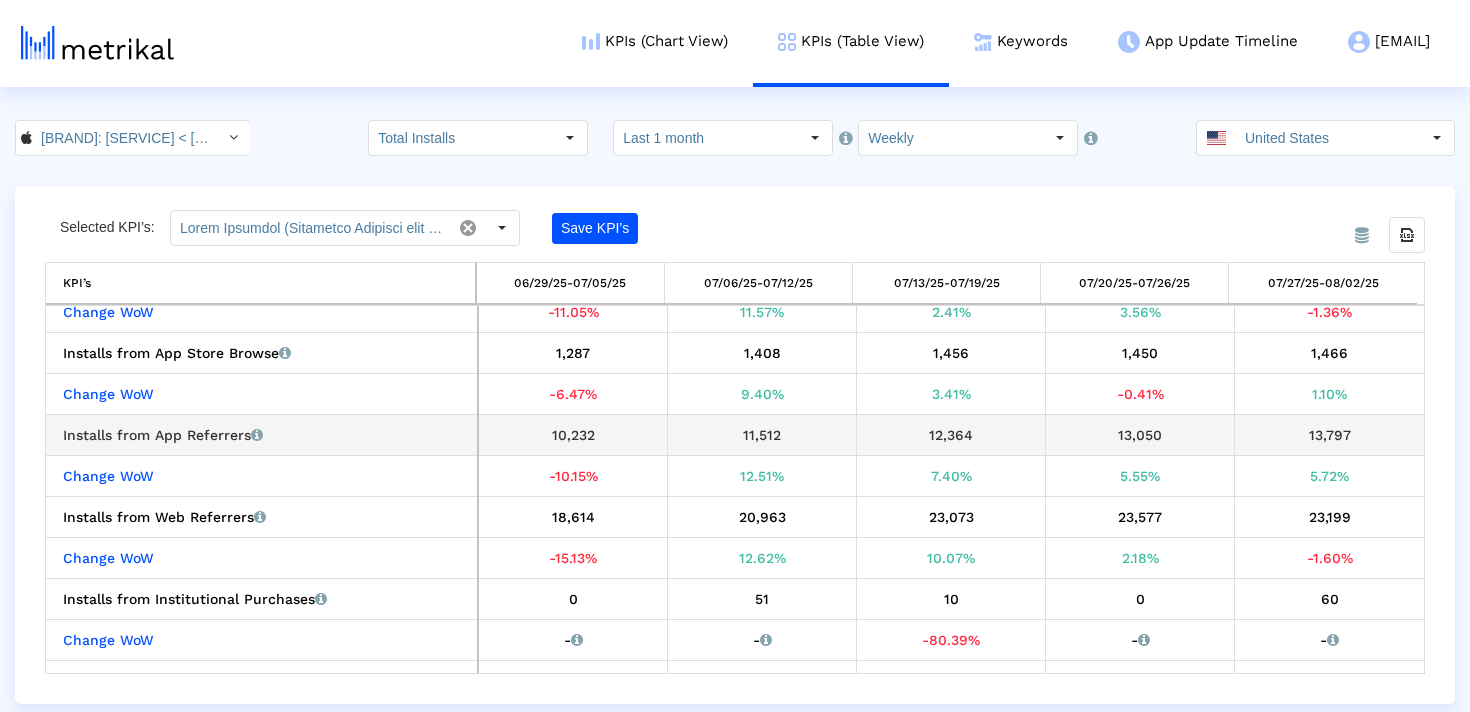 scroll, scrollTop: 58, scrollLeft: 0, axis: vertical 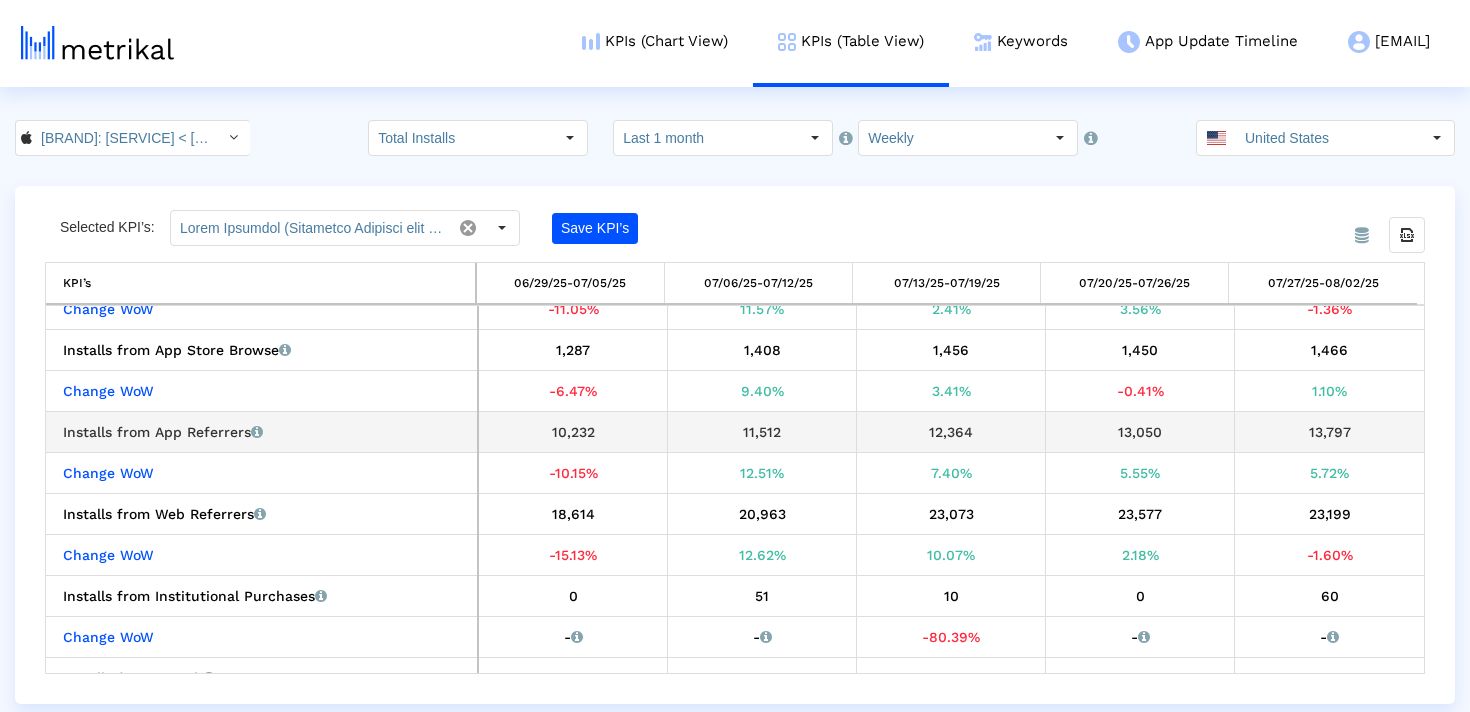 drag, startPoint x: 1361, startPoint y: 429, endPoint x: 1274, endPoint y: 429, distance: 87 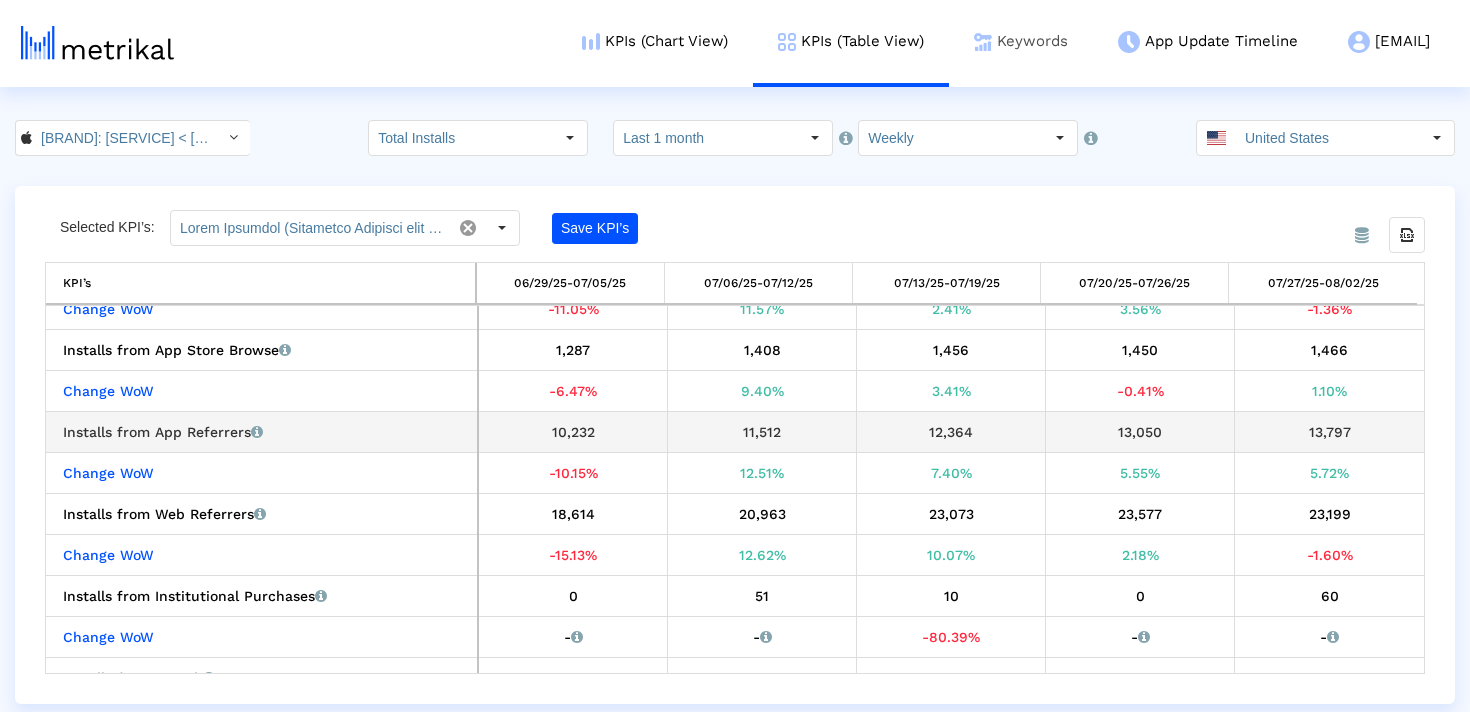 copy on "13,797" 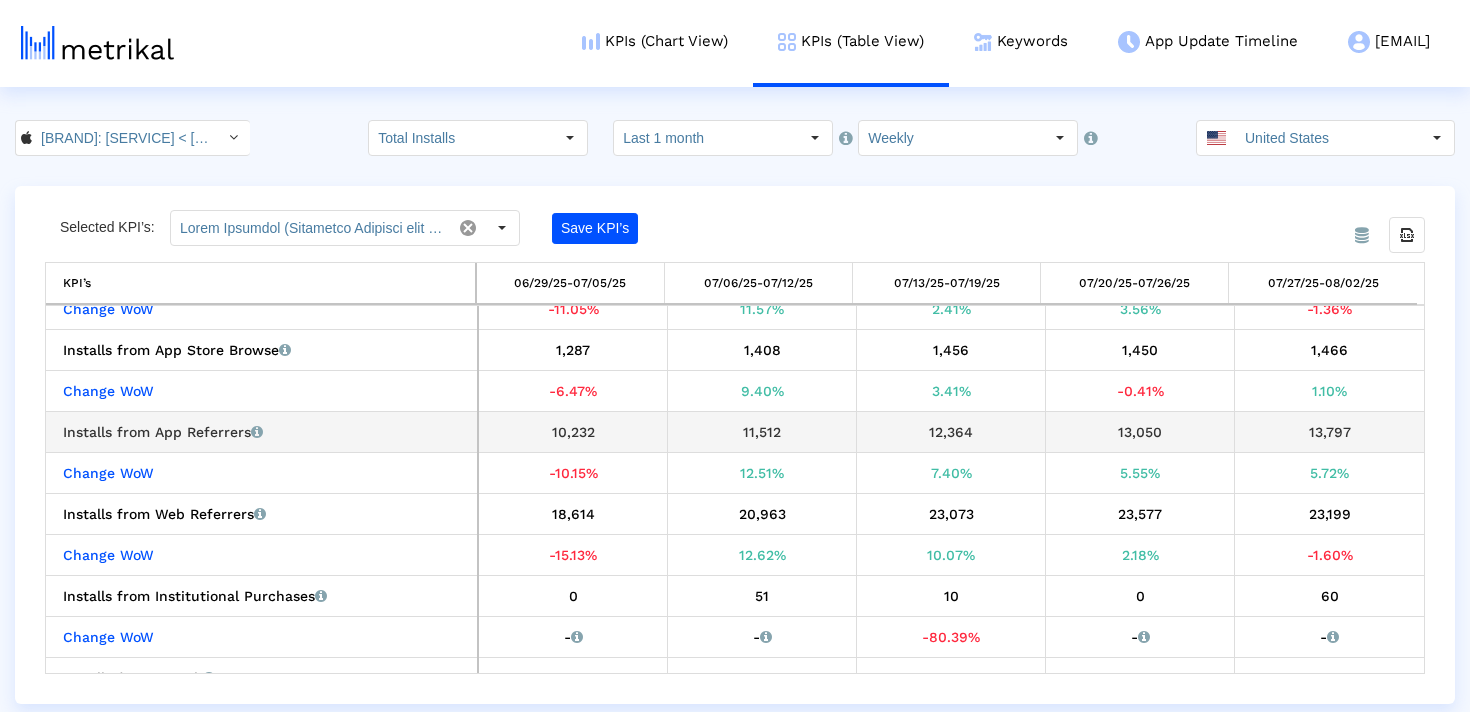 scroll, scrollTop: 112, scrollLeft: 0, axis: vertical 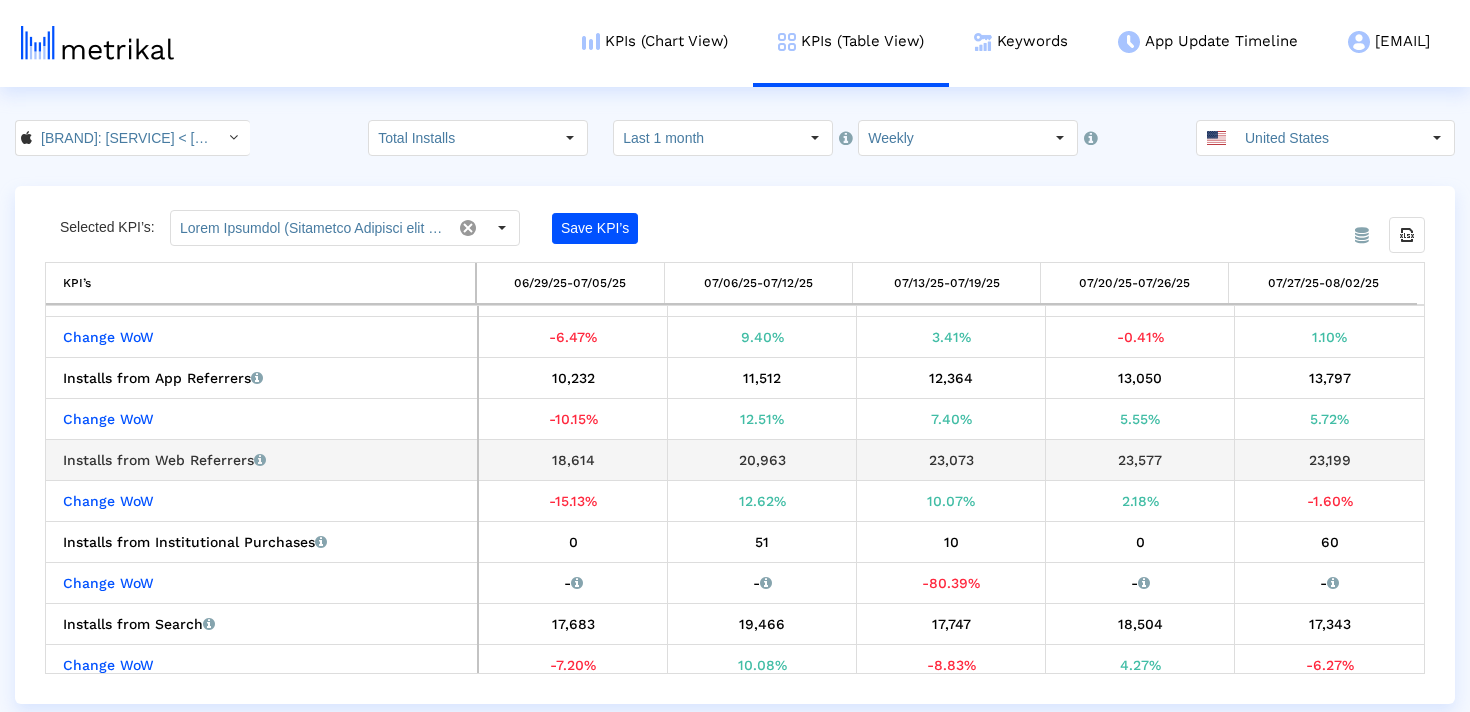 drag, startPoint x: 1364, startPoint y: 457, endPoint x: 1283, endPoint y: 453, distance: 81.09871 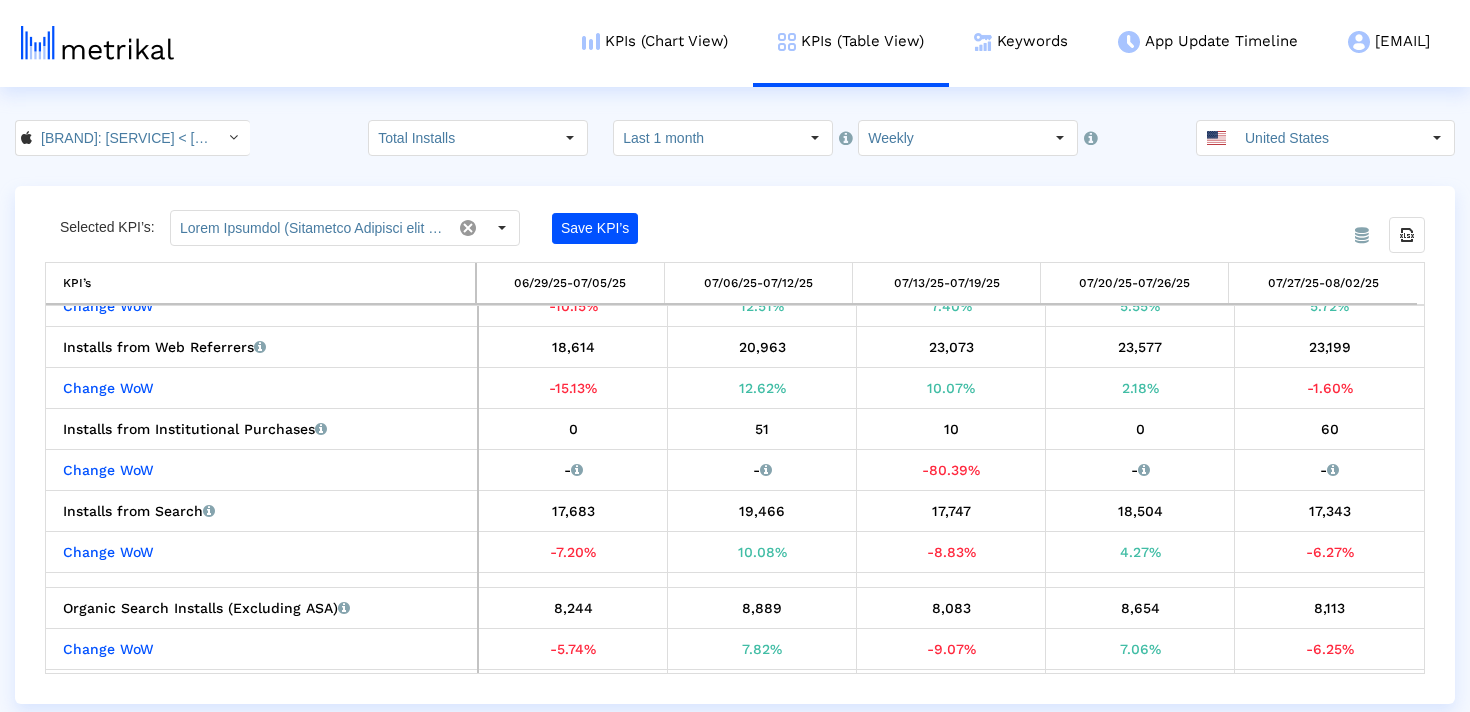 scroll, scrollTop: 236, scrollLeft: 0, axis: vertical 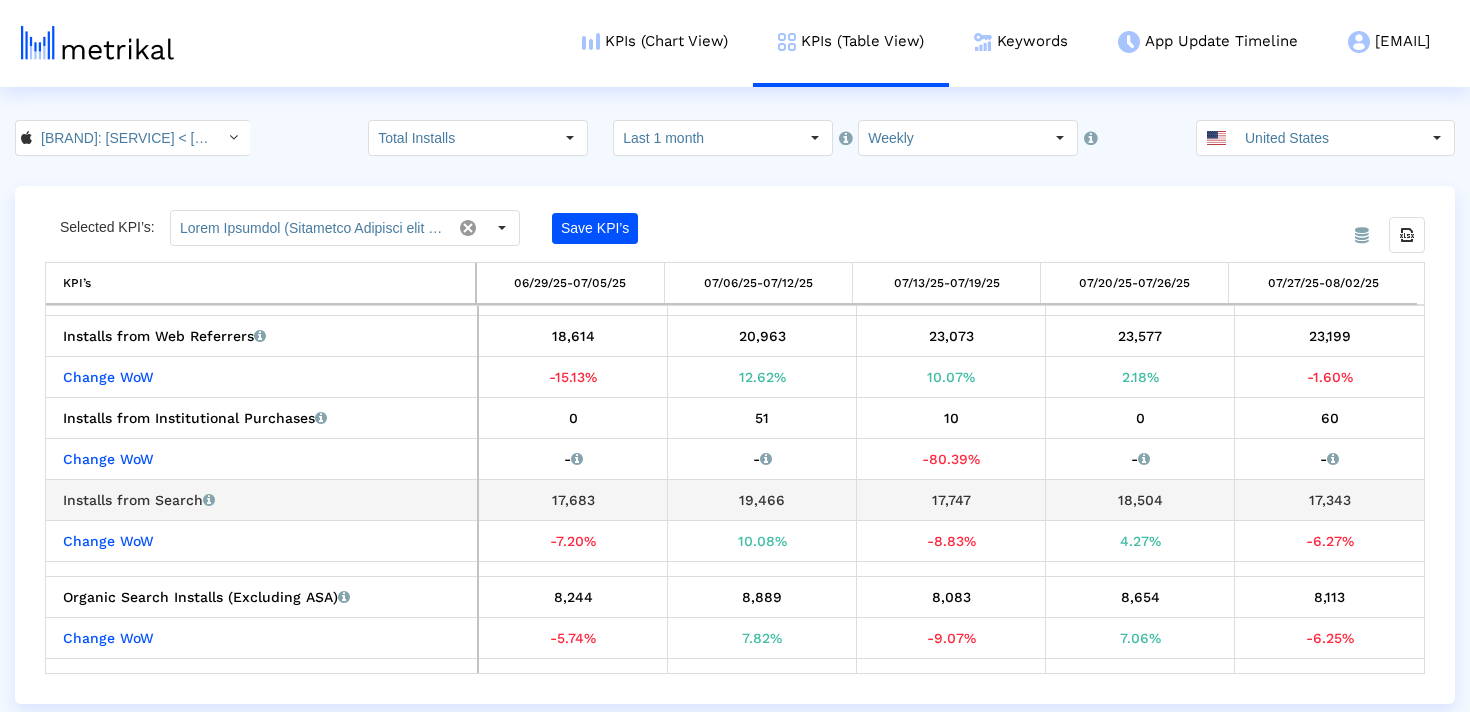 drag, startPoint x: 1302, startPoint y: 498, endPoint x: 1285, endPoint y: 498, distance: 17 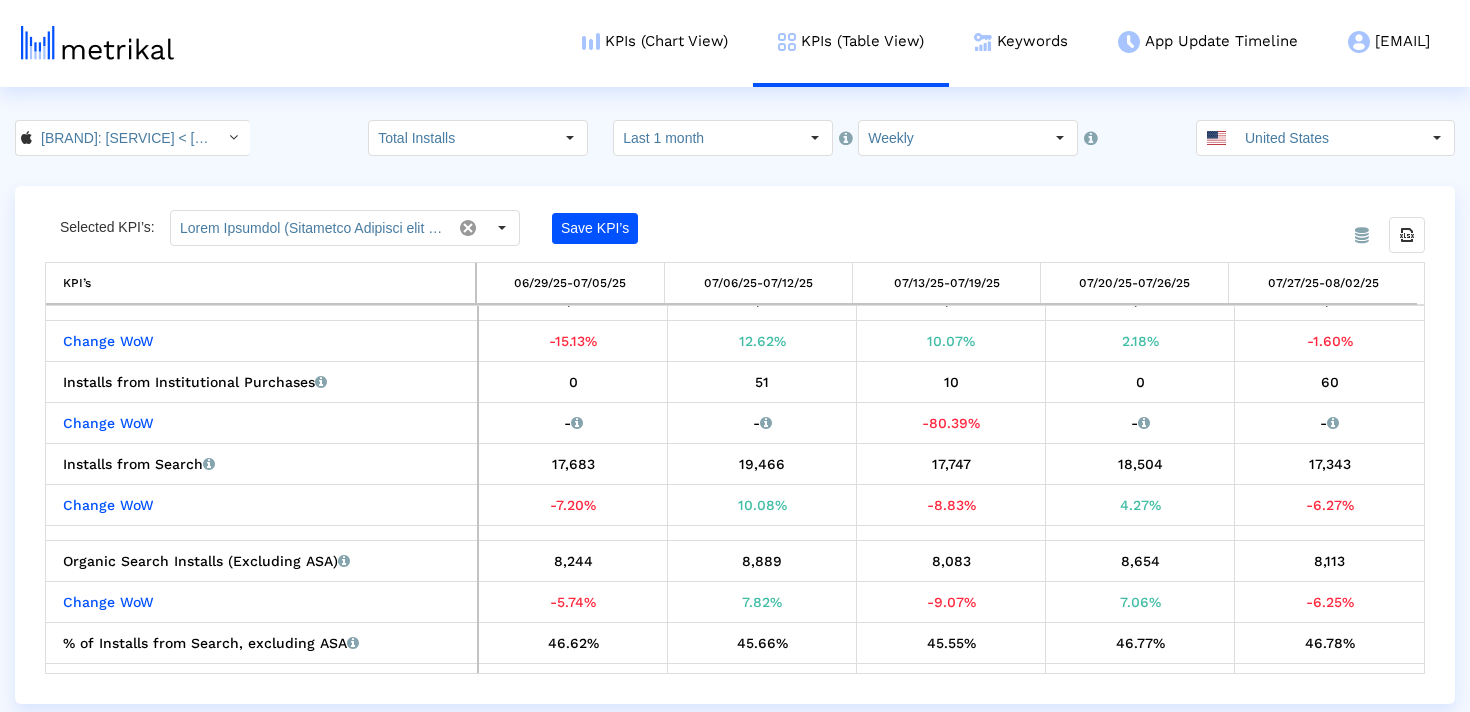 scroll, scrollTop: 351, scrollLeft: 0, axis: vertical 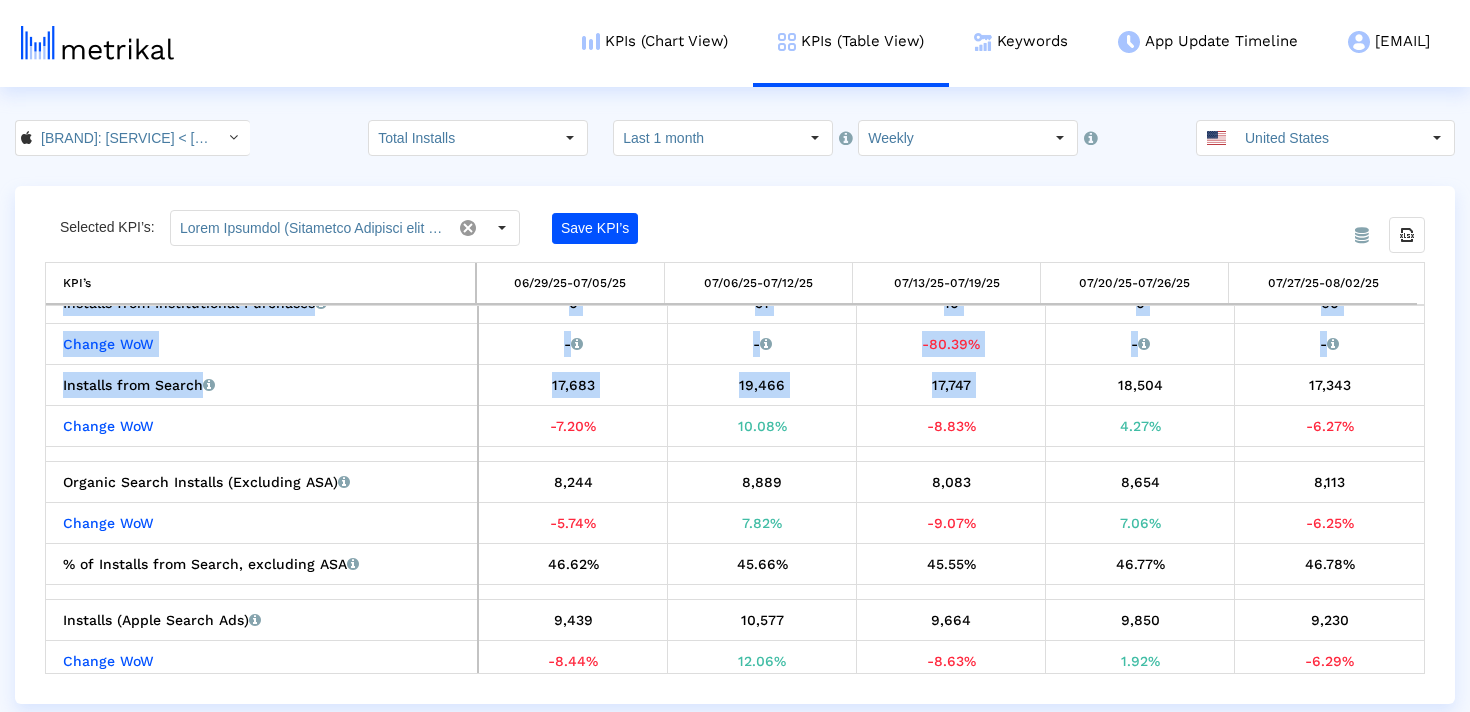 drag, startPoint x: 1090, startPoint y: 376, endPoint x: 1424, endPoint y: 381, distance: 334.0374 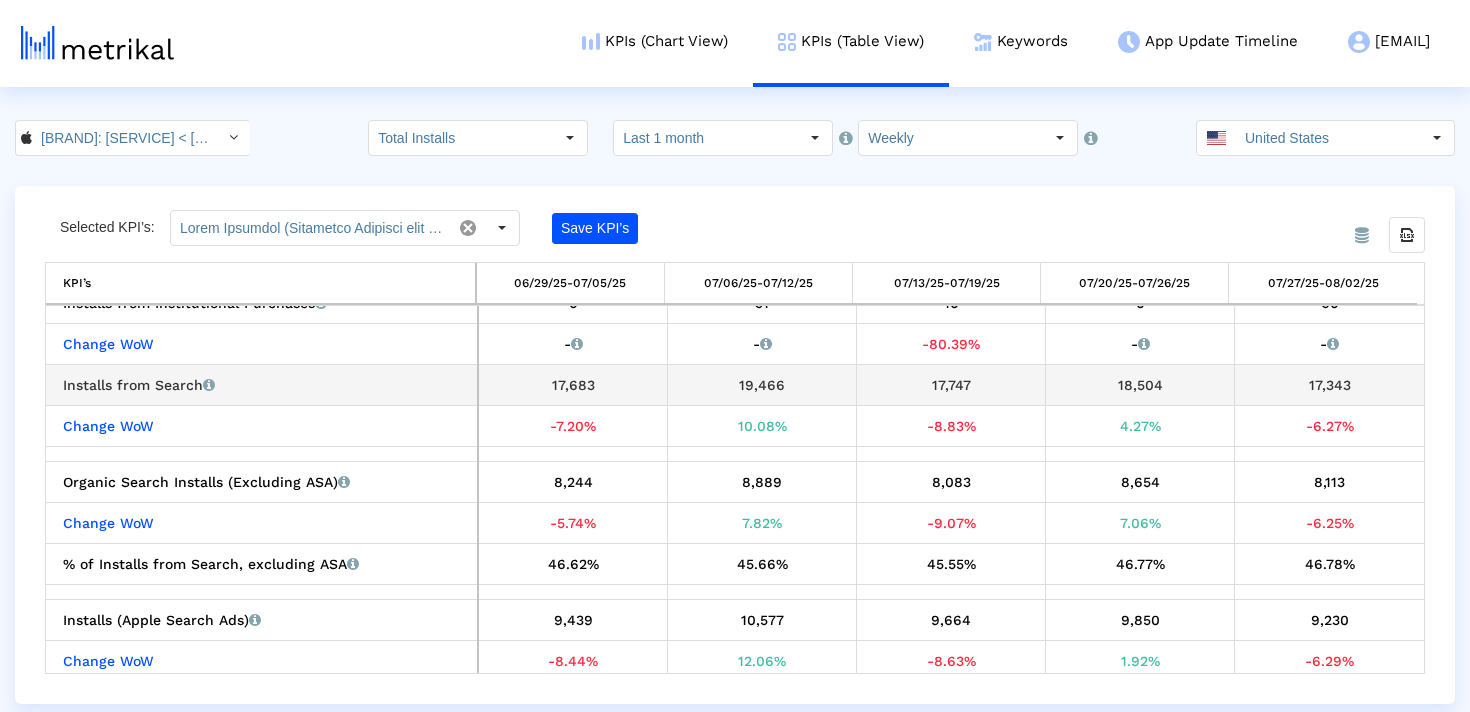 click on "17,343" at bounding box center (1329, 385) 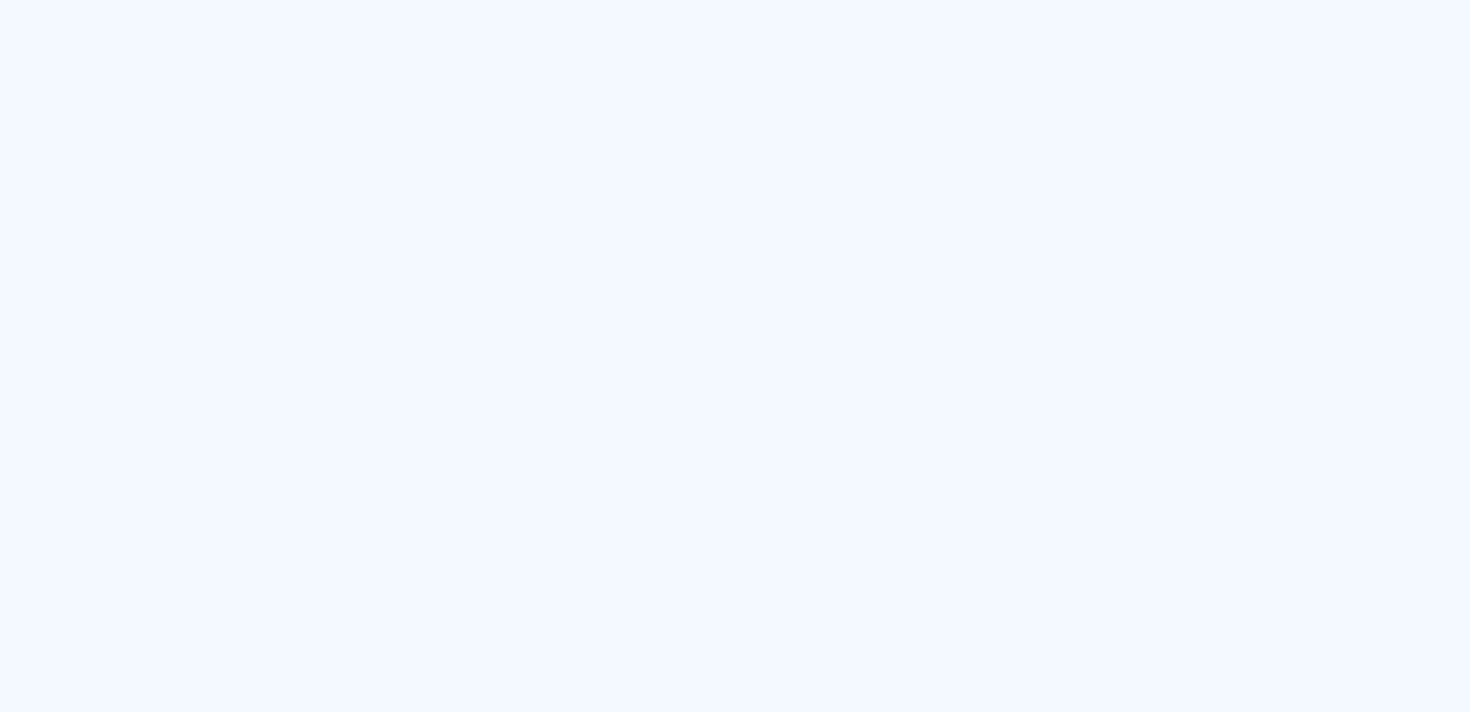 scroll, scrollTop: 0, scrollLeft: 0, axis: both 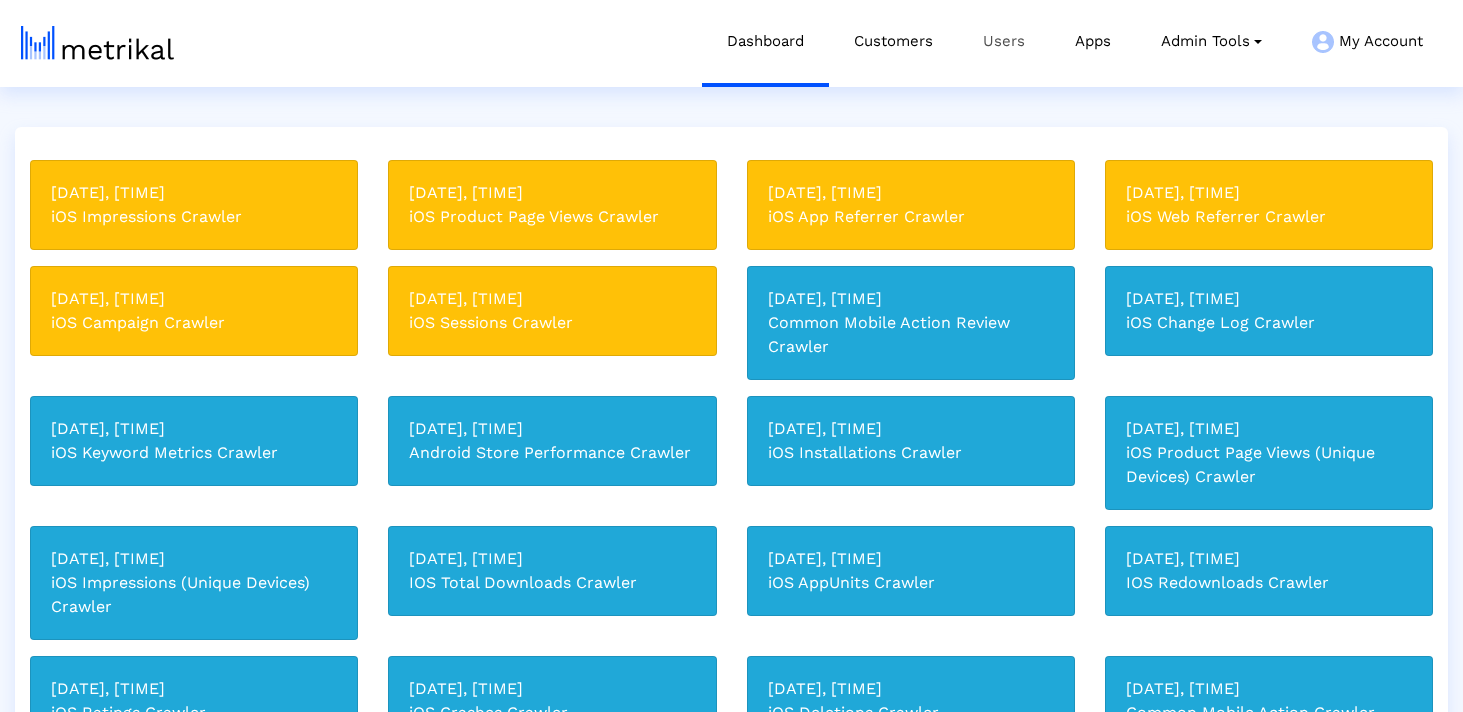 click on "Users" at bounding box center [1004, 41] 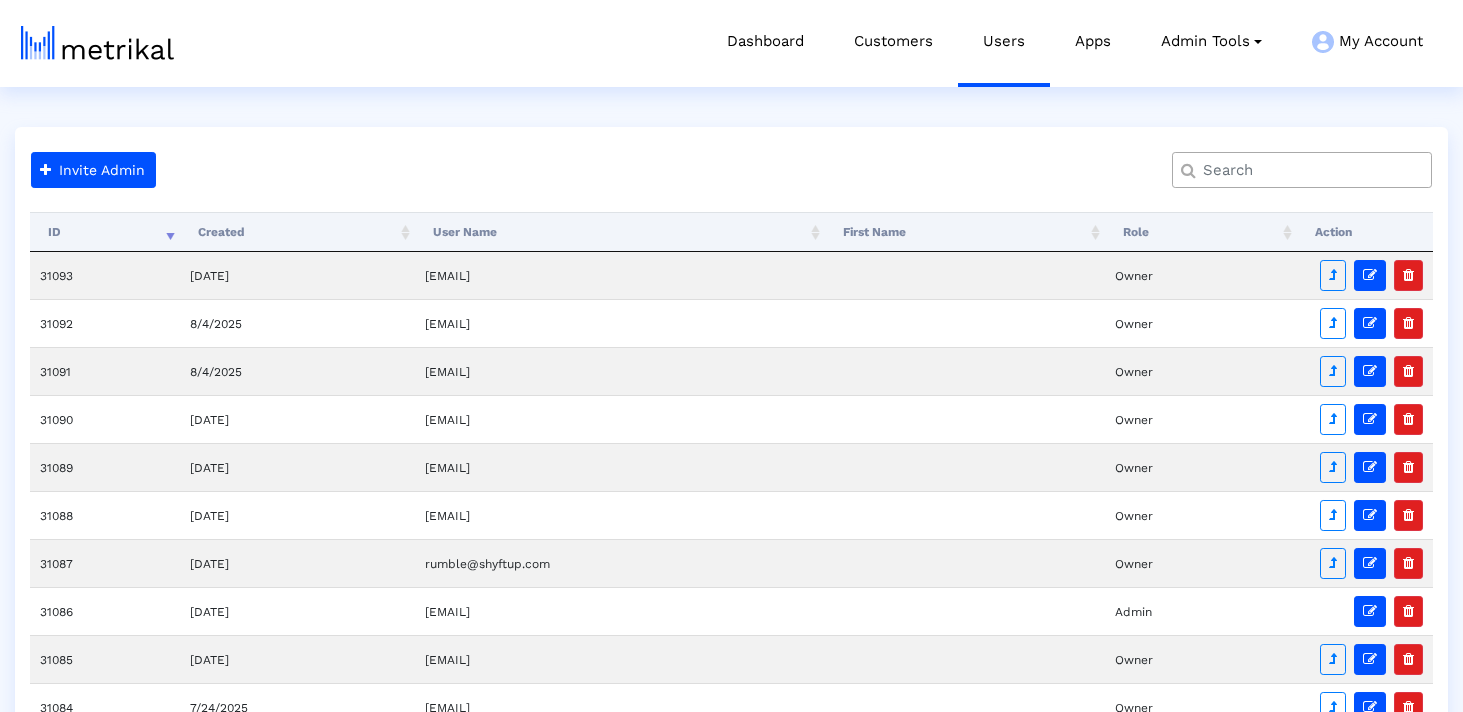 click 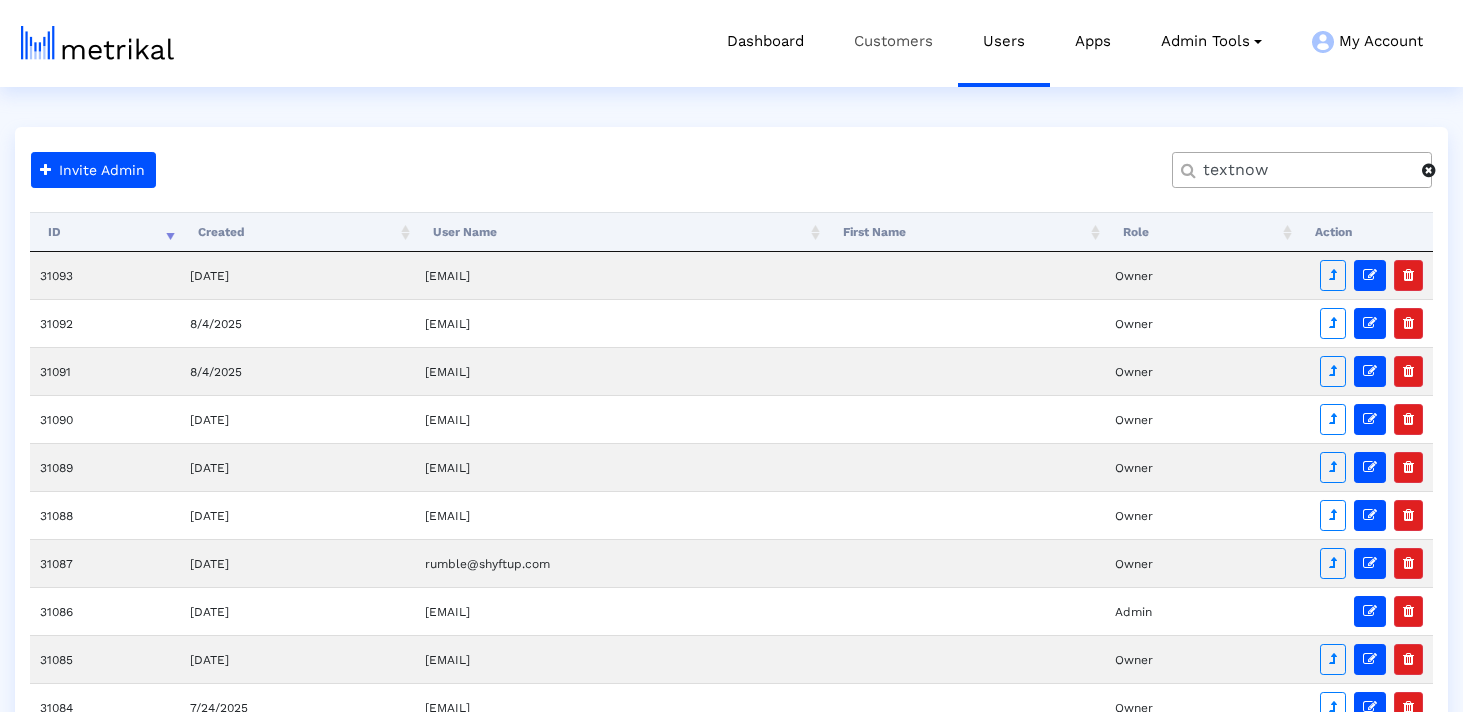 type on "textnow" 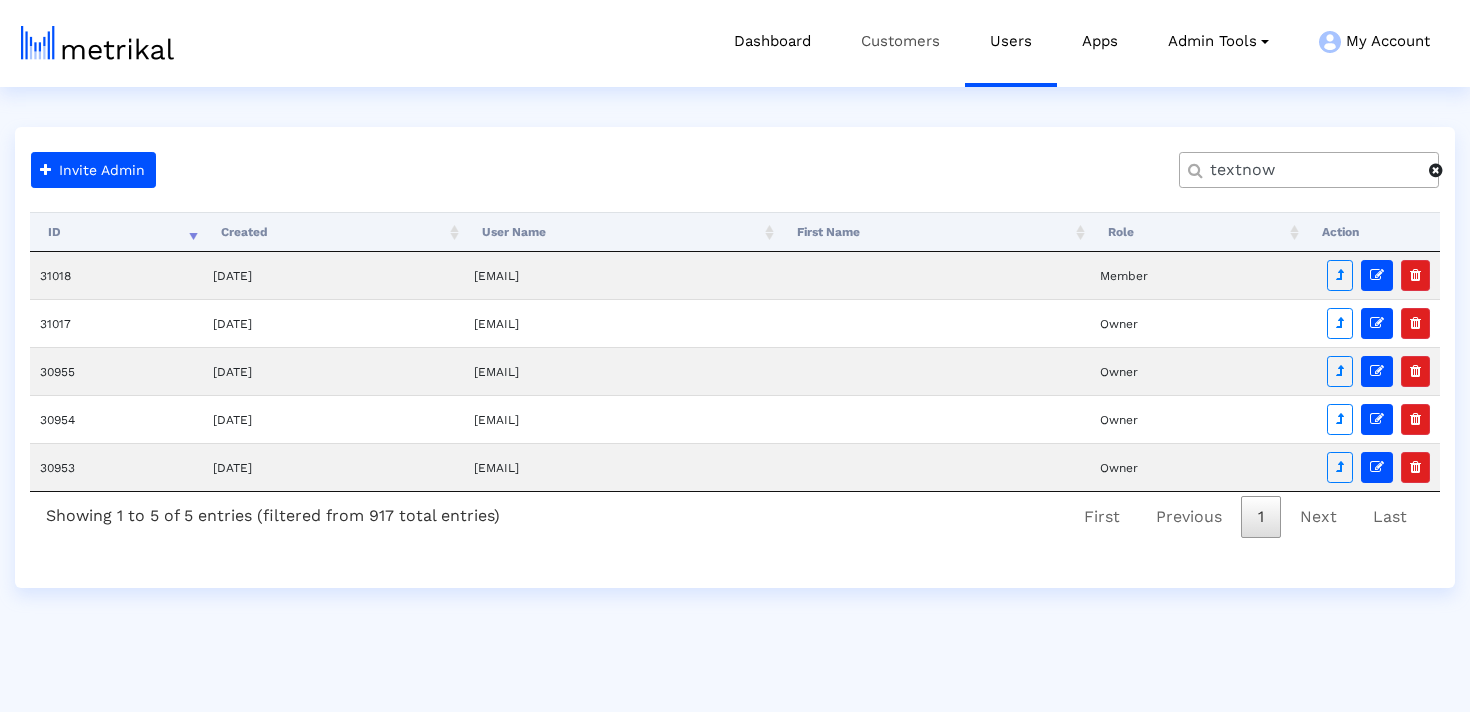 click on "Customers" at bounding box center [900, 41] 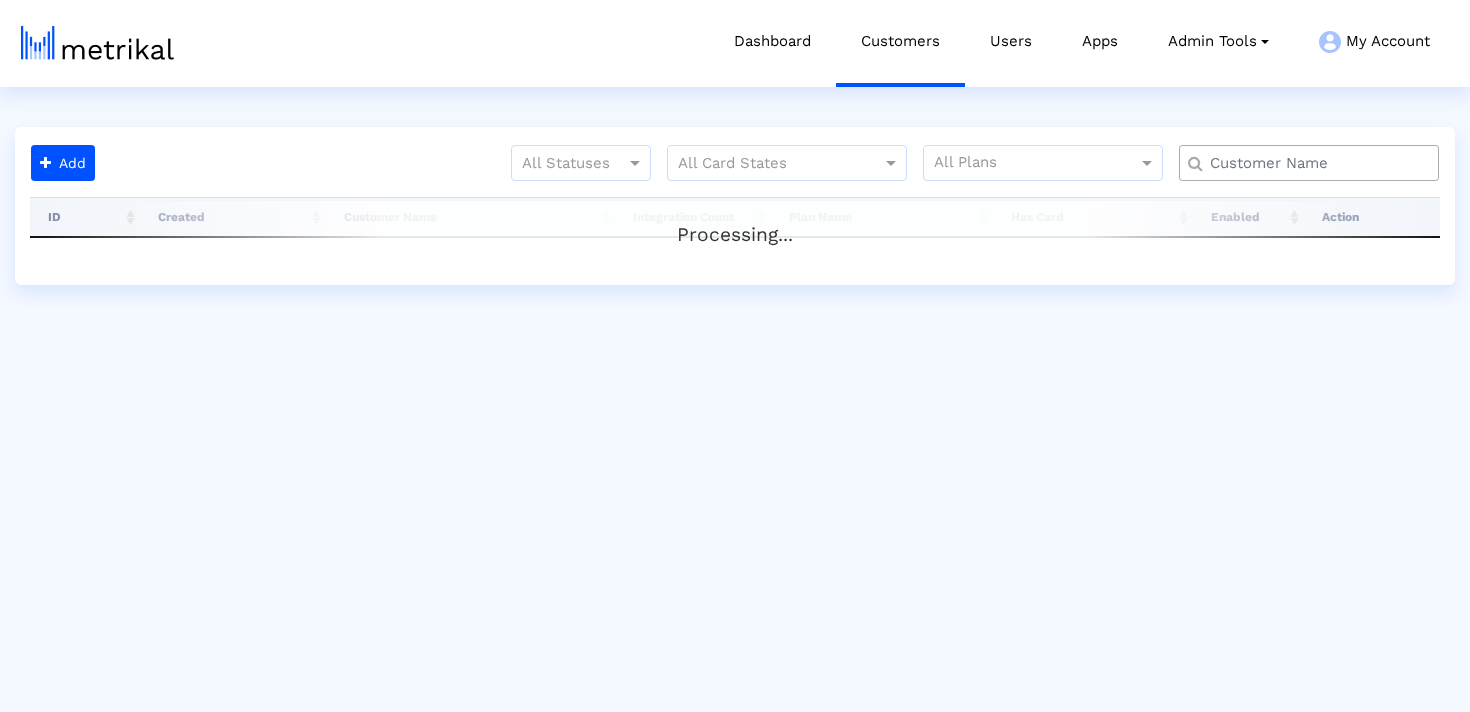 click 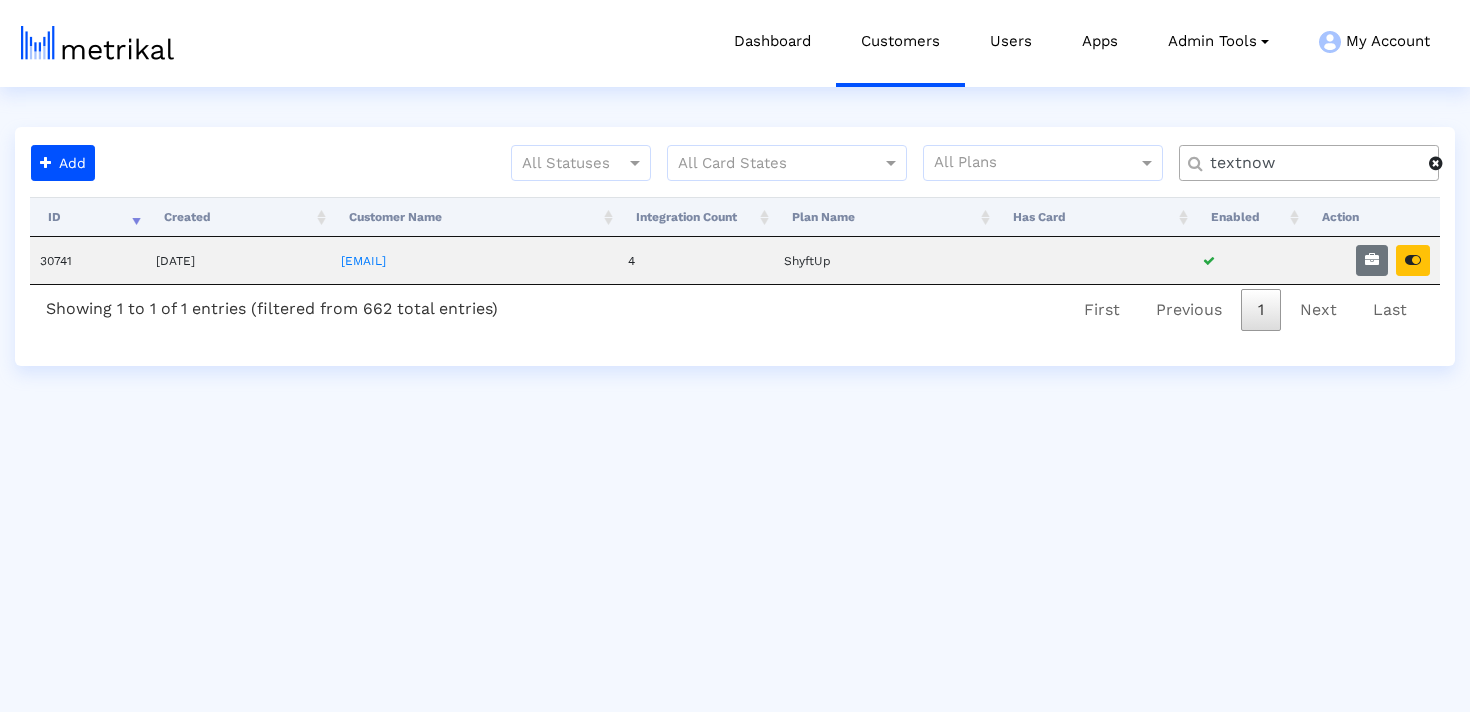type on "textnow" 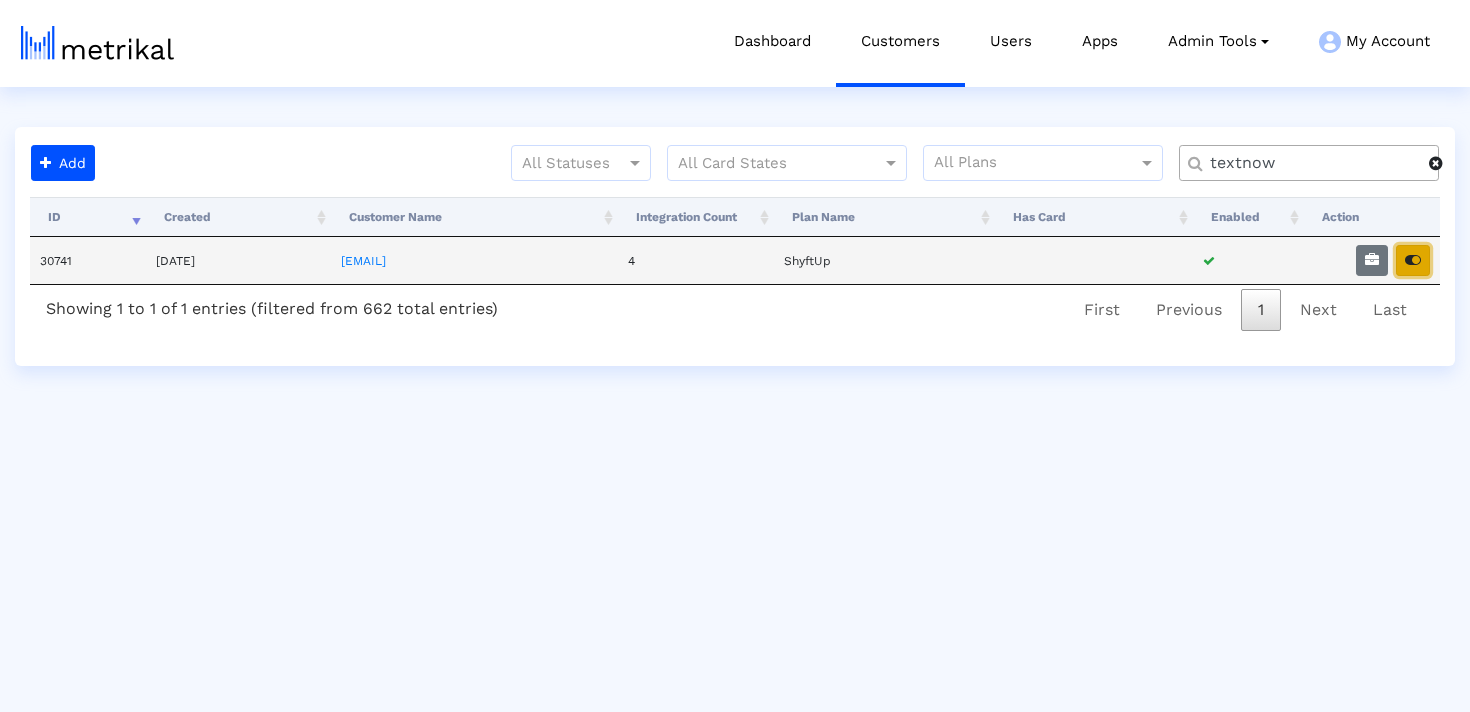 click at bounding box center [1413, 260] 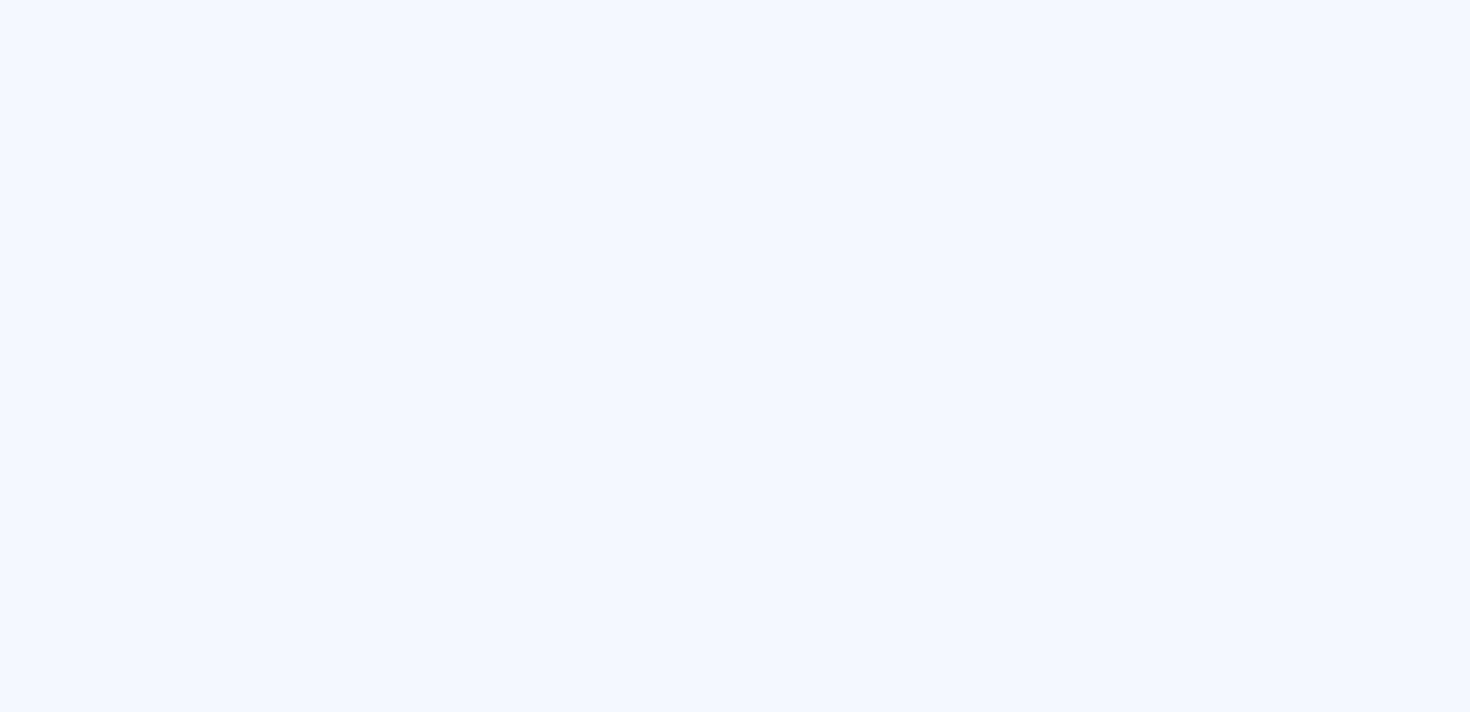 scroll, scrollTop: 0, scrollLeft: 0, axis: both 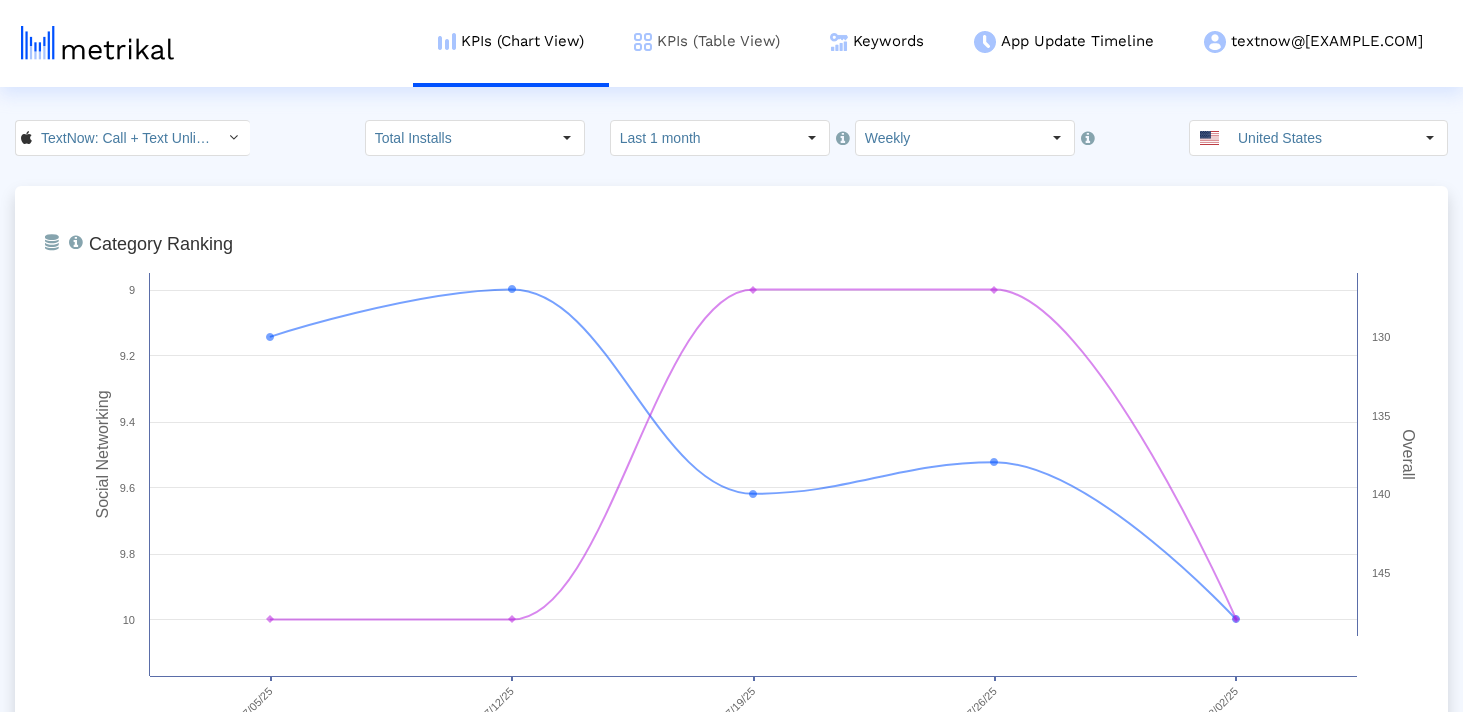 click on "KPIs (Table View)" at bounding box center (707, 41) 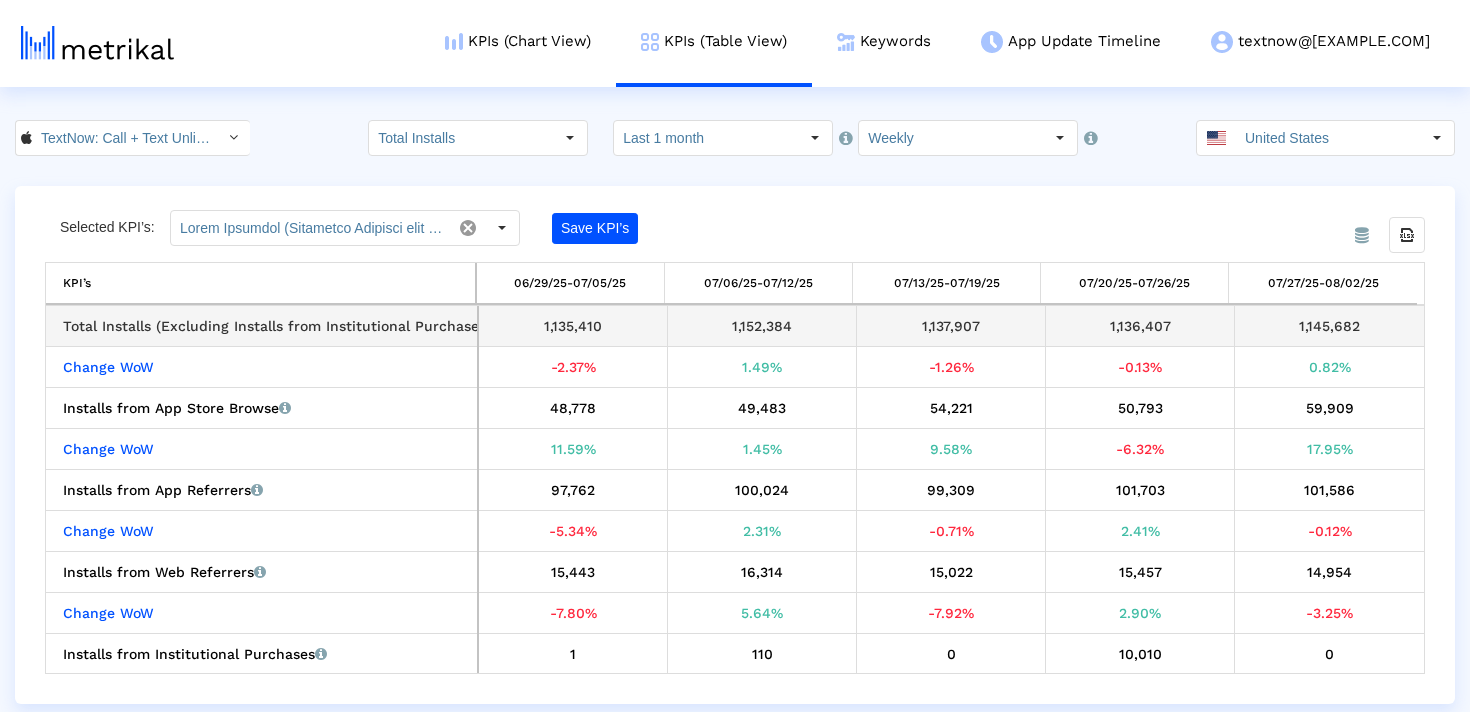 drag, startPoint x: 1373, startPoint y: 326, endPoint x: 1257, endPoint y: 326, distance: 116 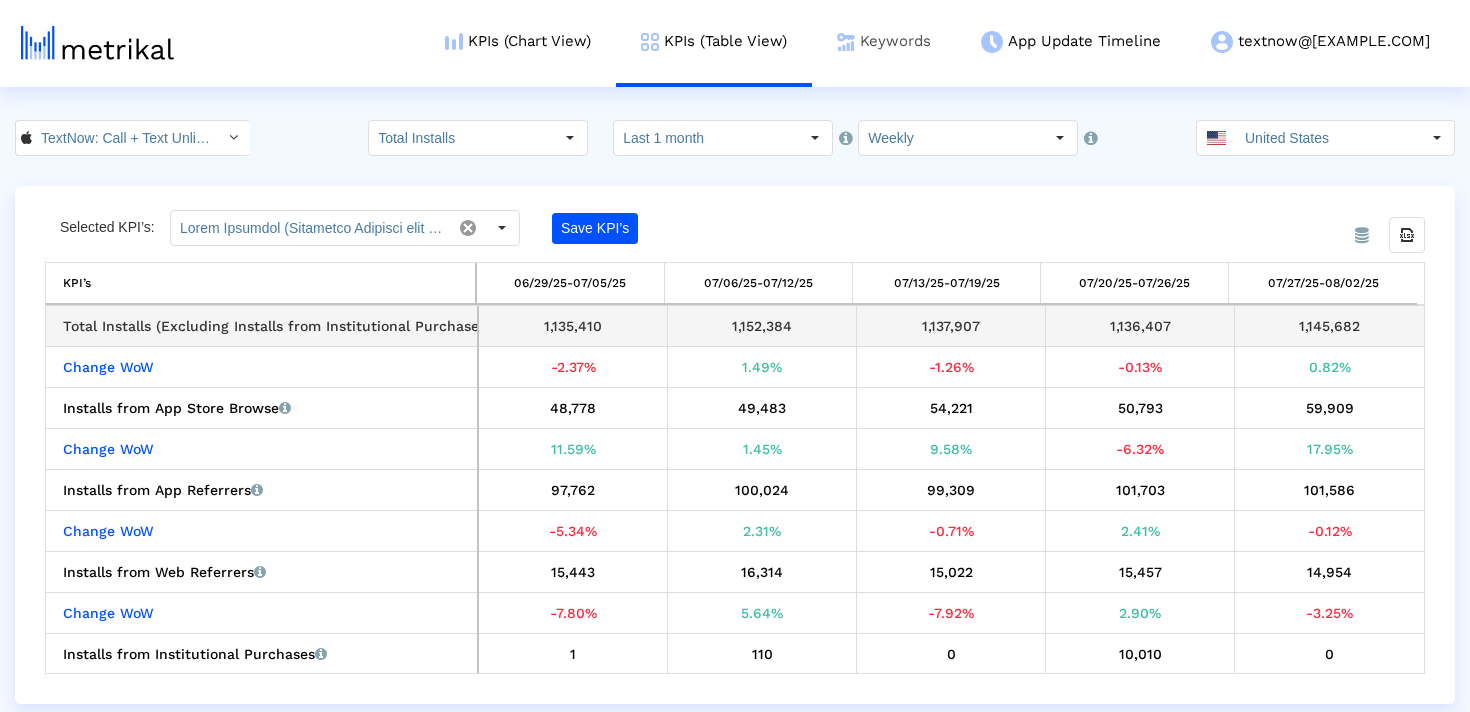 copy on "1,145,682" 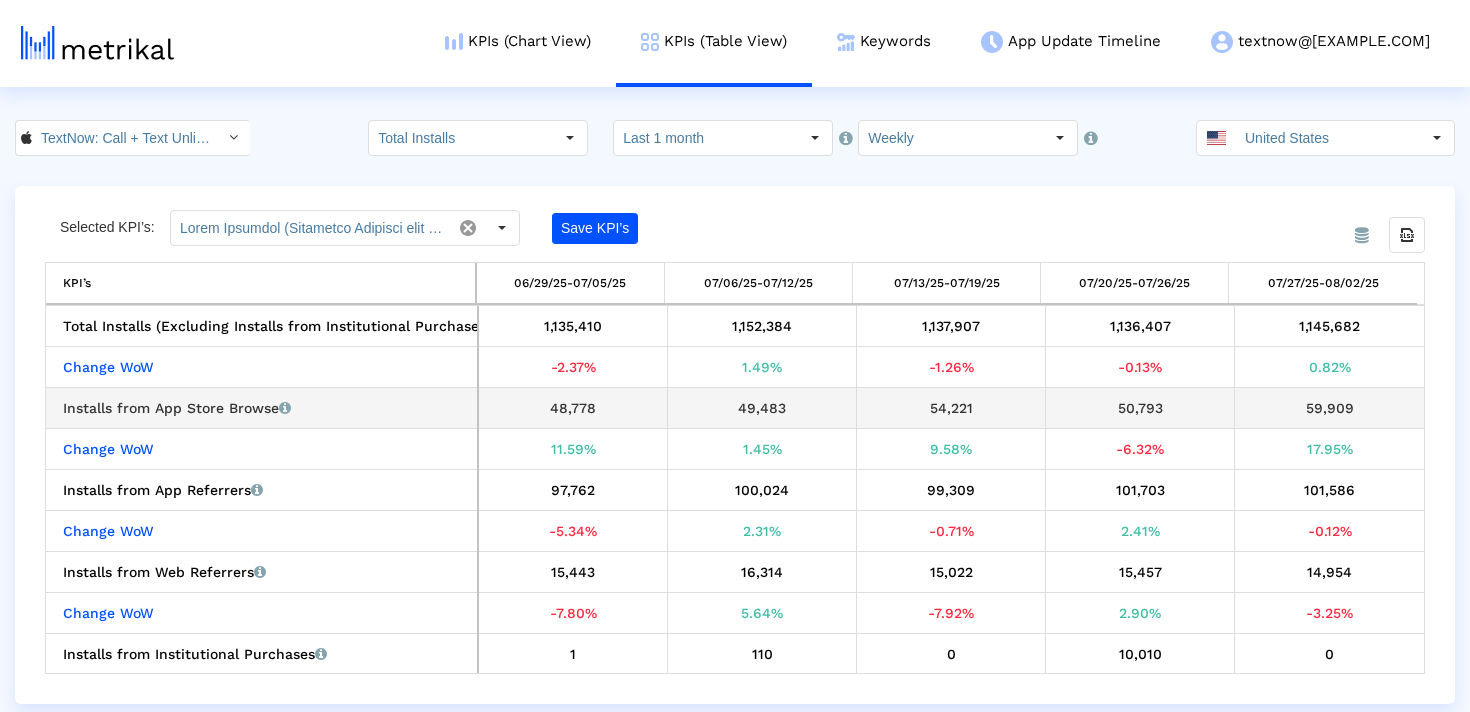 drag, startPoint x: 1342, startPoint y: 412, endPoint x: 1273, endPoint y: 412, distance: 69 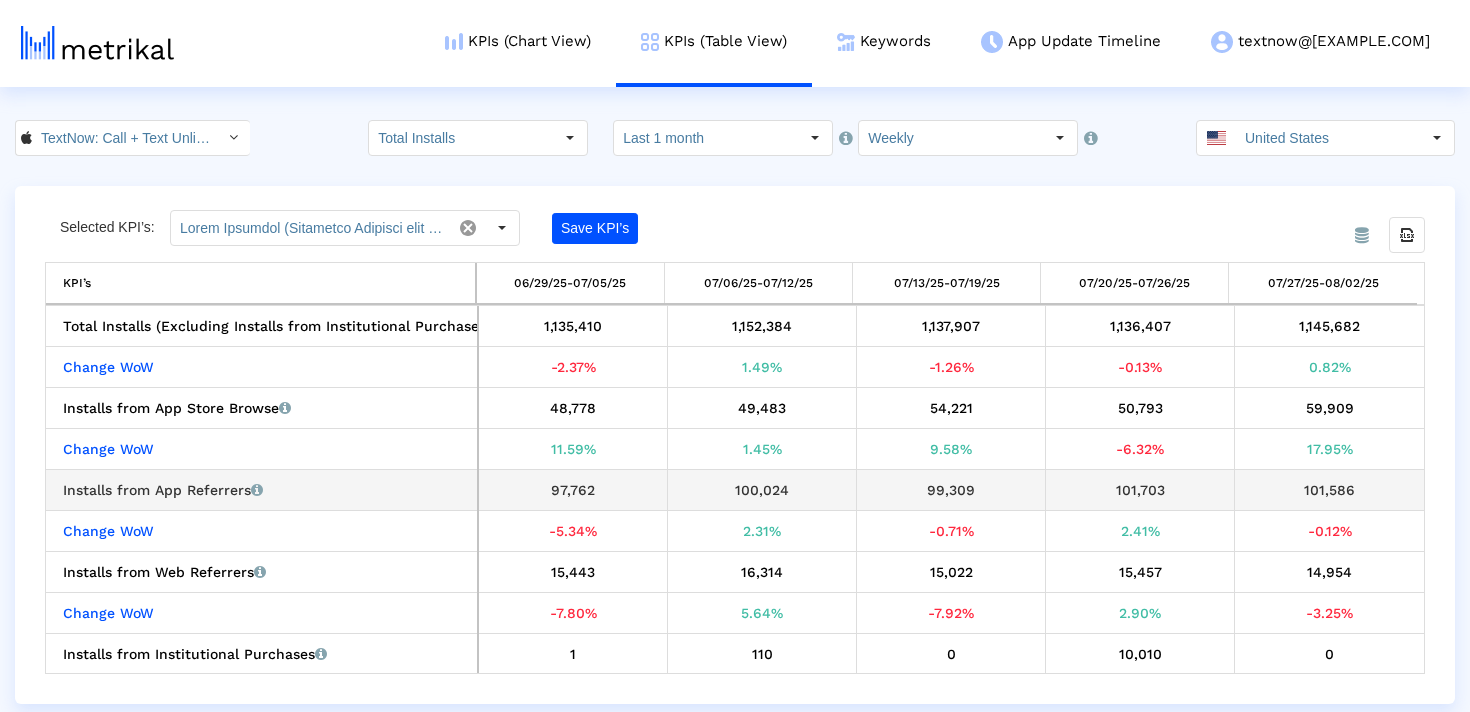 drag, startPoint x: 1347, startPoint y: 489, endPoint x: 1261, endPoint y: 489, distance: 86 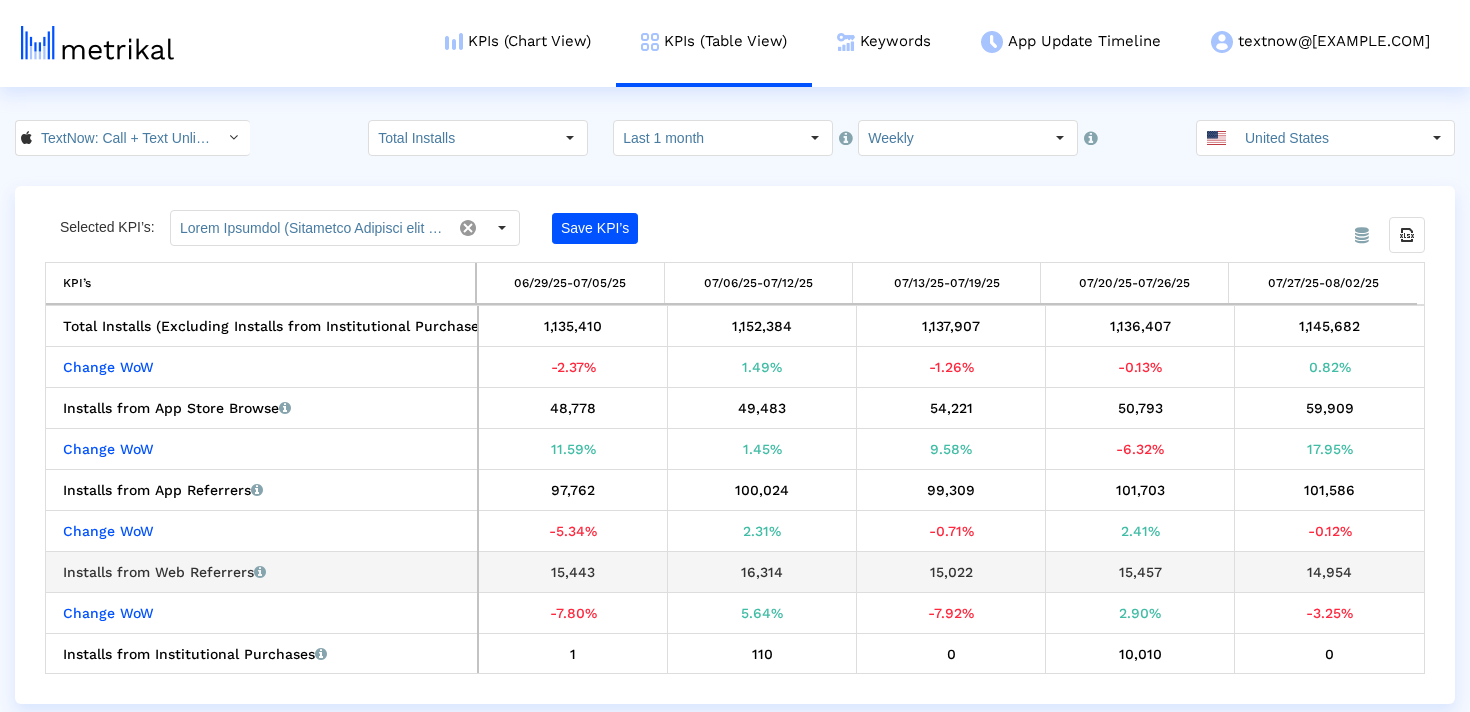 drag, startPoint x: 1317, startPoint y: 576, endPoint x: 1265, endPoint y: 576, distance: 52 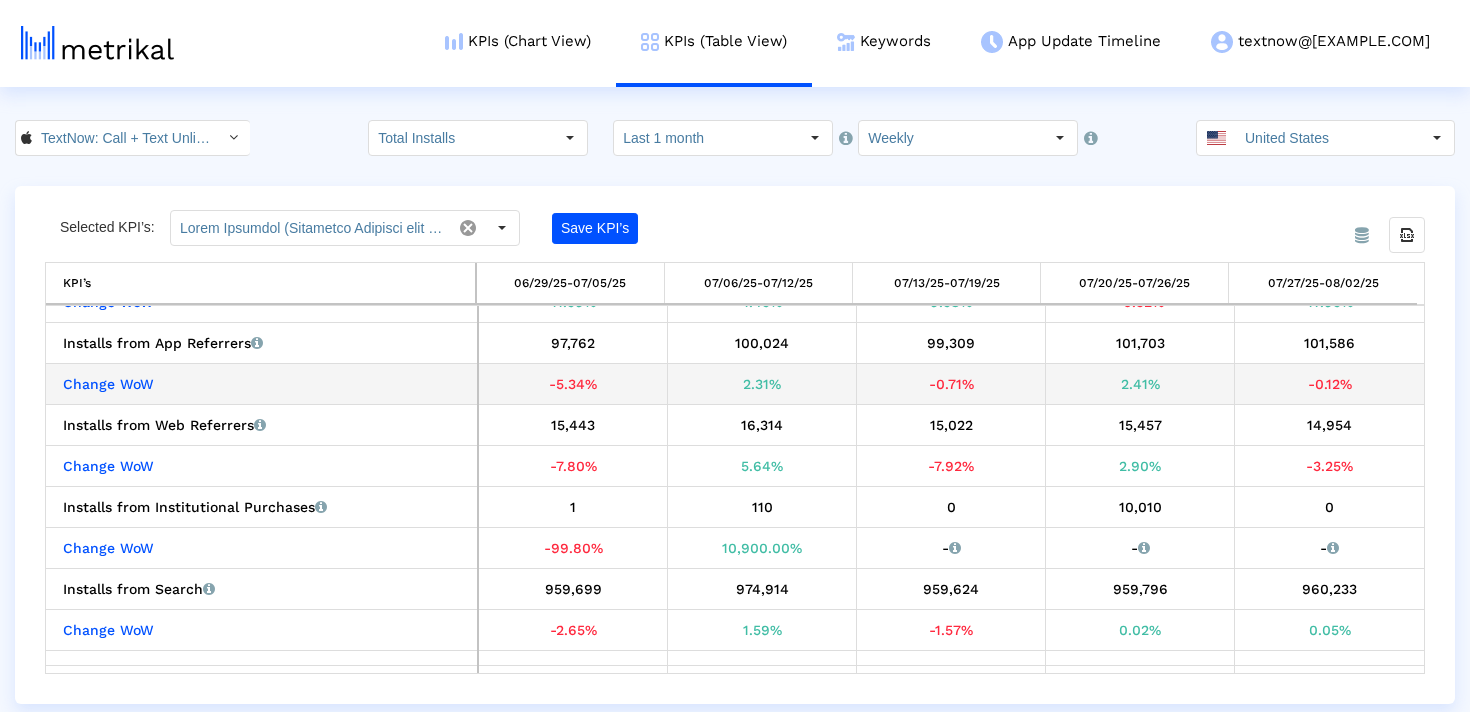scroll, scrollTop: 180, scrollLeft: 0, axis: vertical 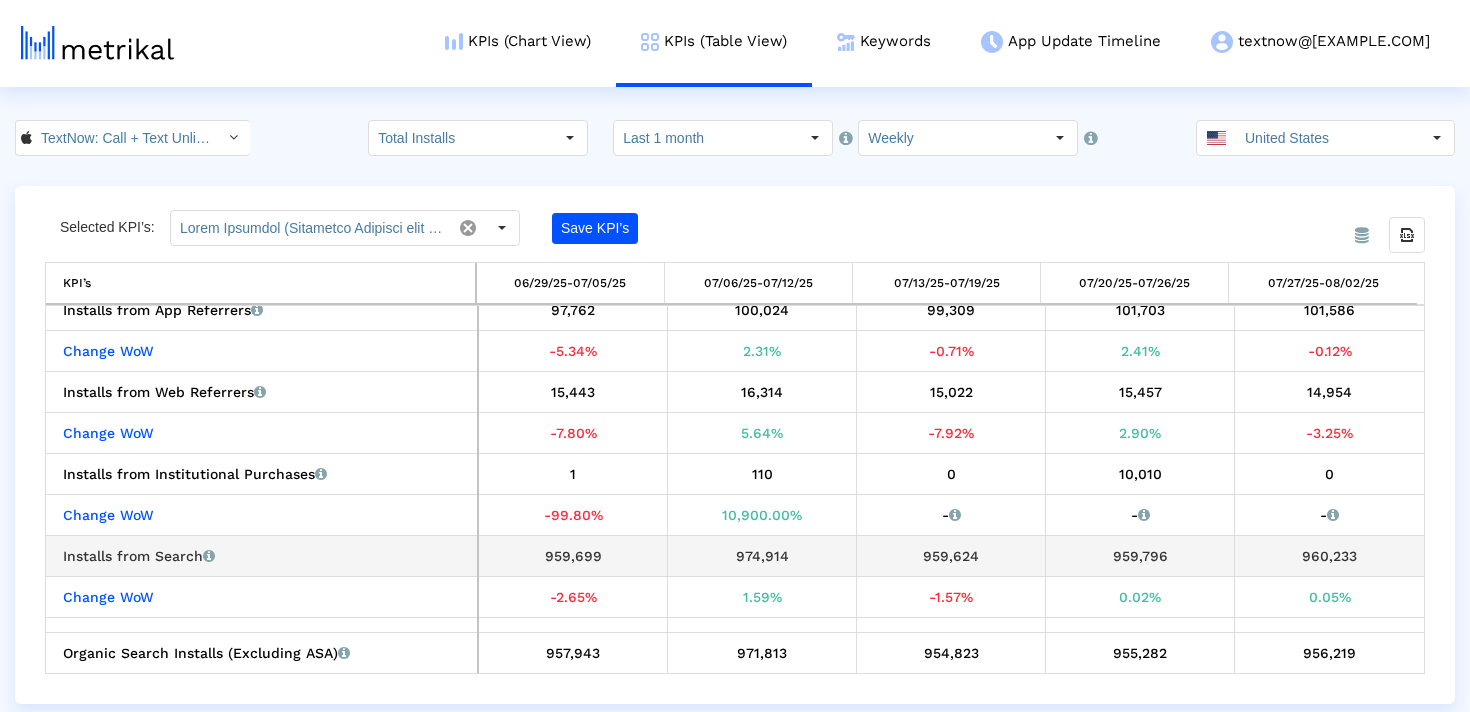 drag, startPoint x: 1373, startPoint y: 557, endPoint x: 1246, endPoint y: 557, distance: 127 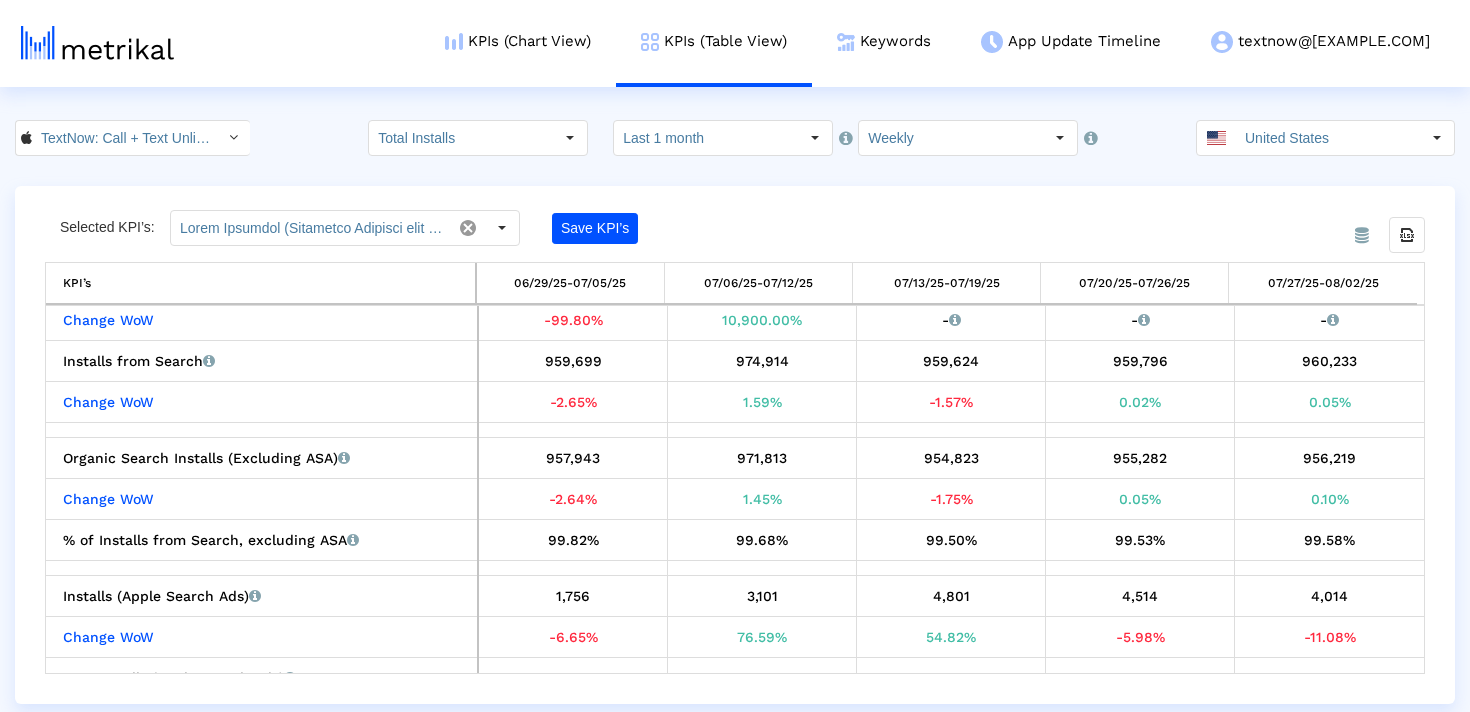 scroll, scrollTop: 380, scrollLeft: 0, axis: vertical 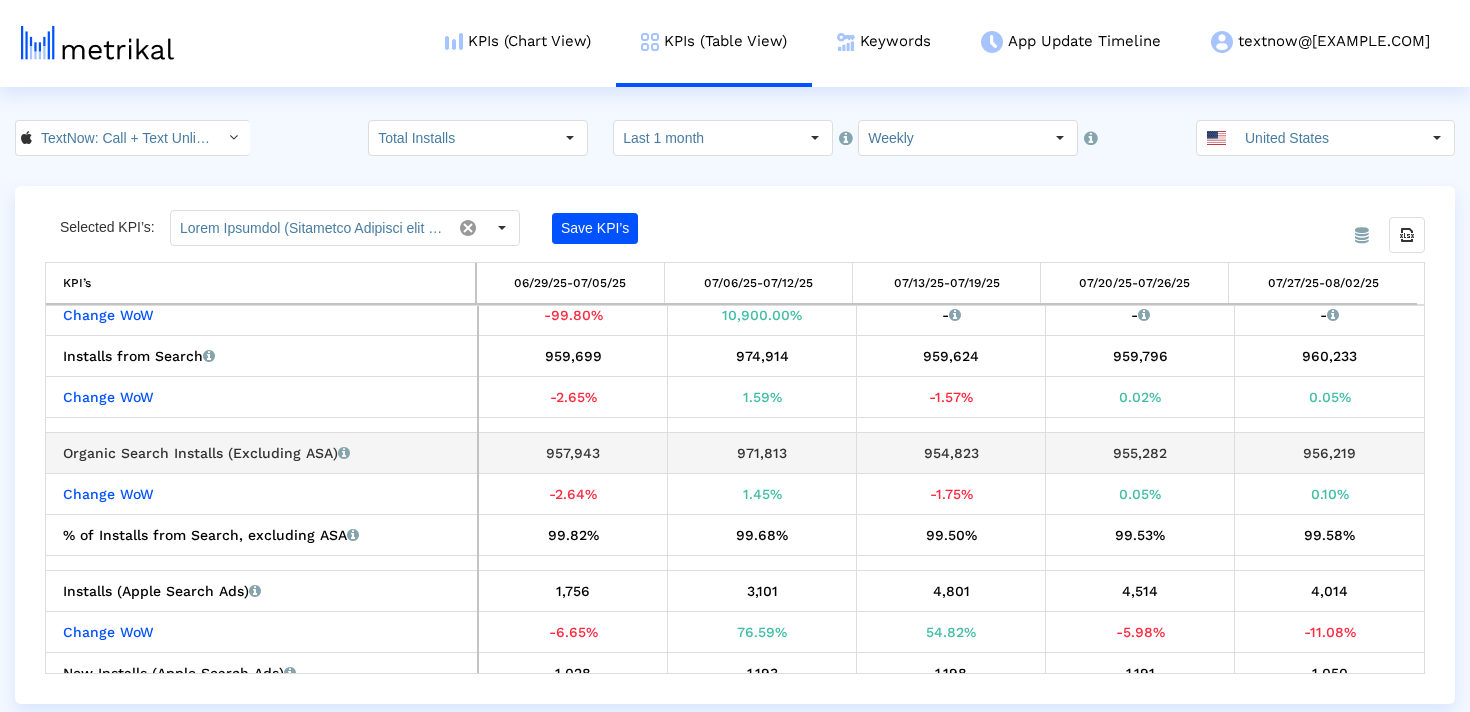 drag, startPoint x: 1365, startPoint y: 455, endPoint x: 1254, endPoint y: 455, distance: 111 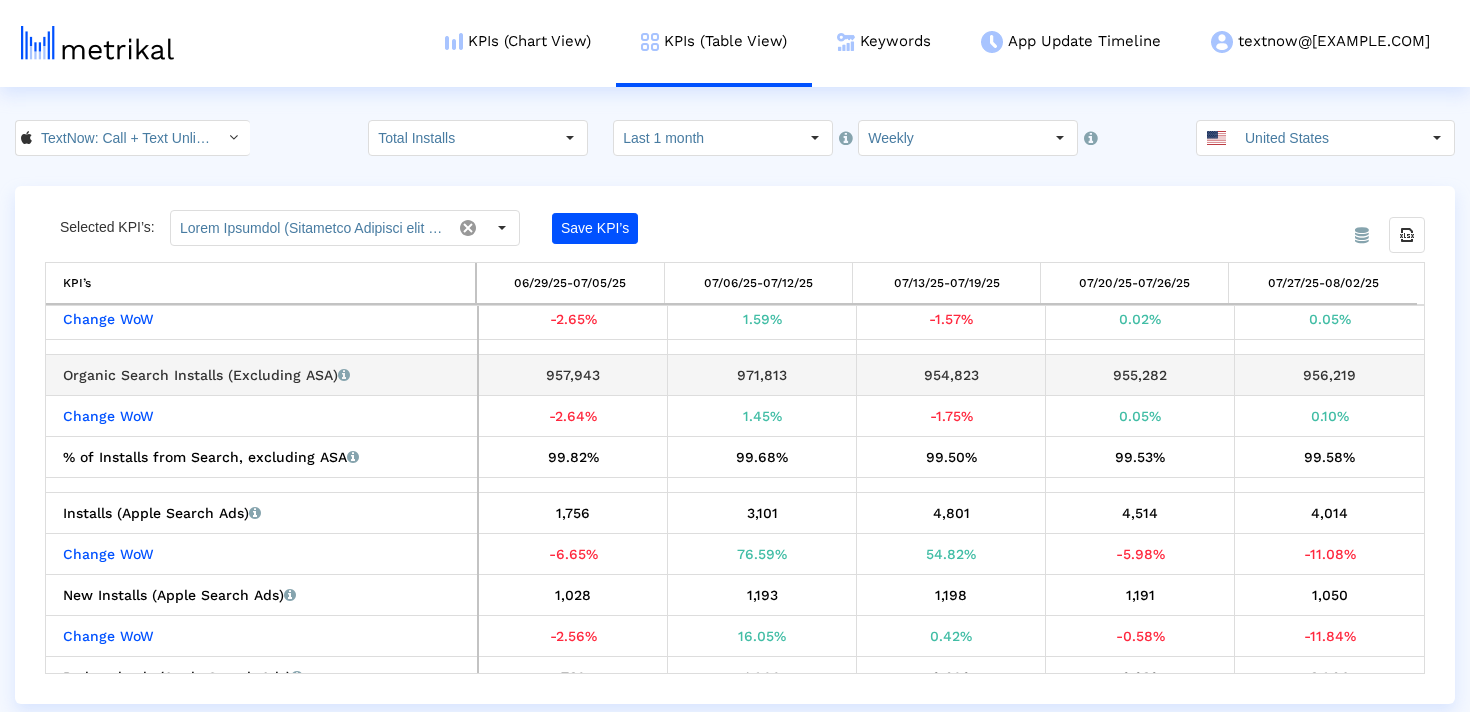 scroll, scrollTop: 461, scrollLeft: 0, axis: vertical 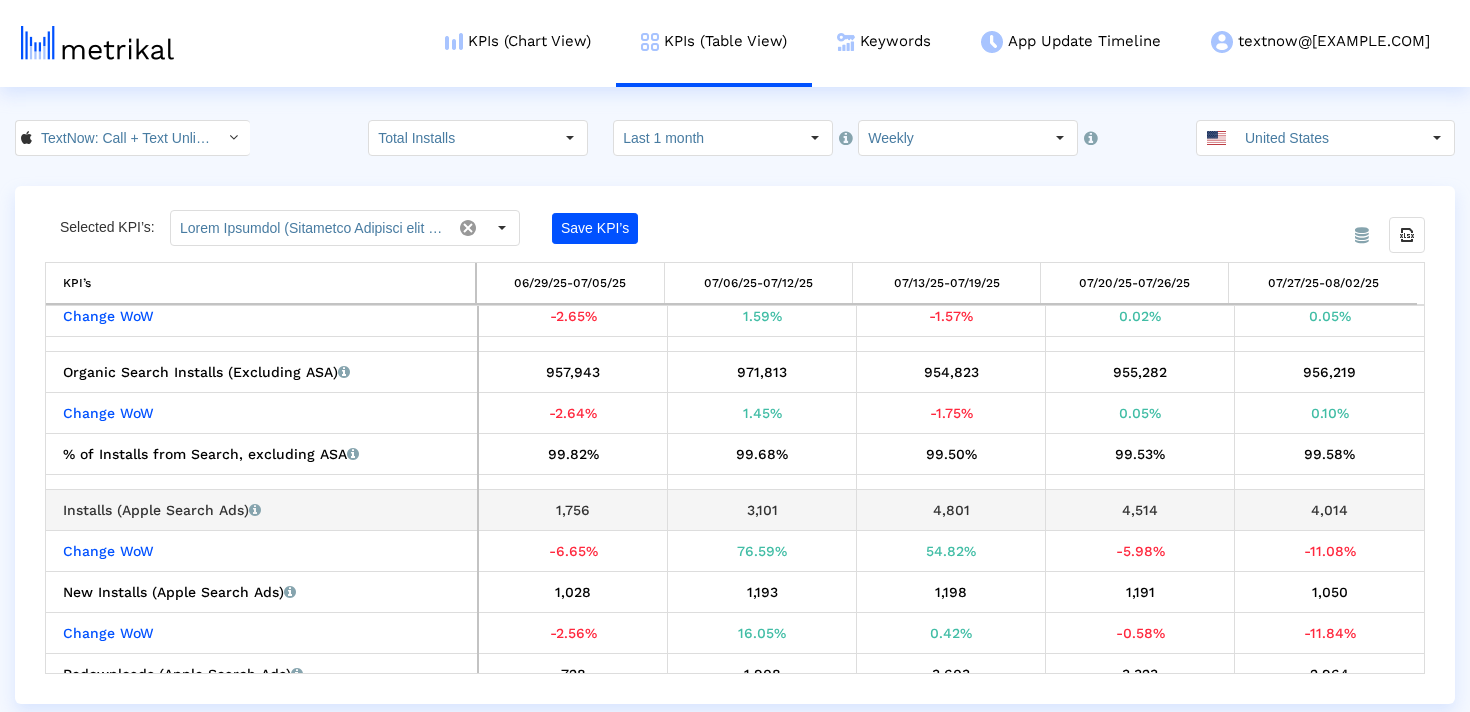 drag, startPoint x: 1350, startPoint y: 506, endPoint x: 1272, endPoint y: 506, distance: 78 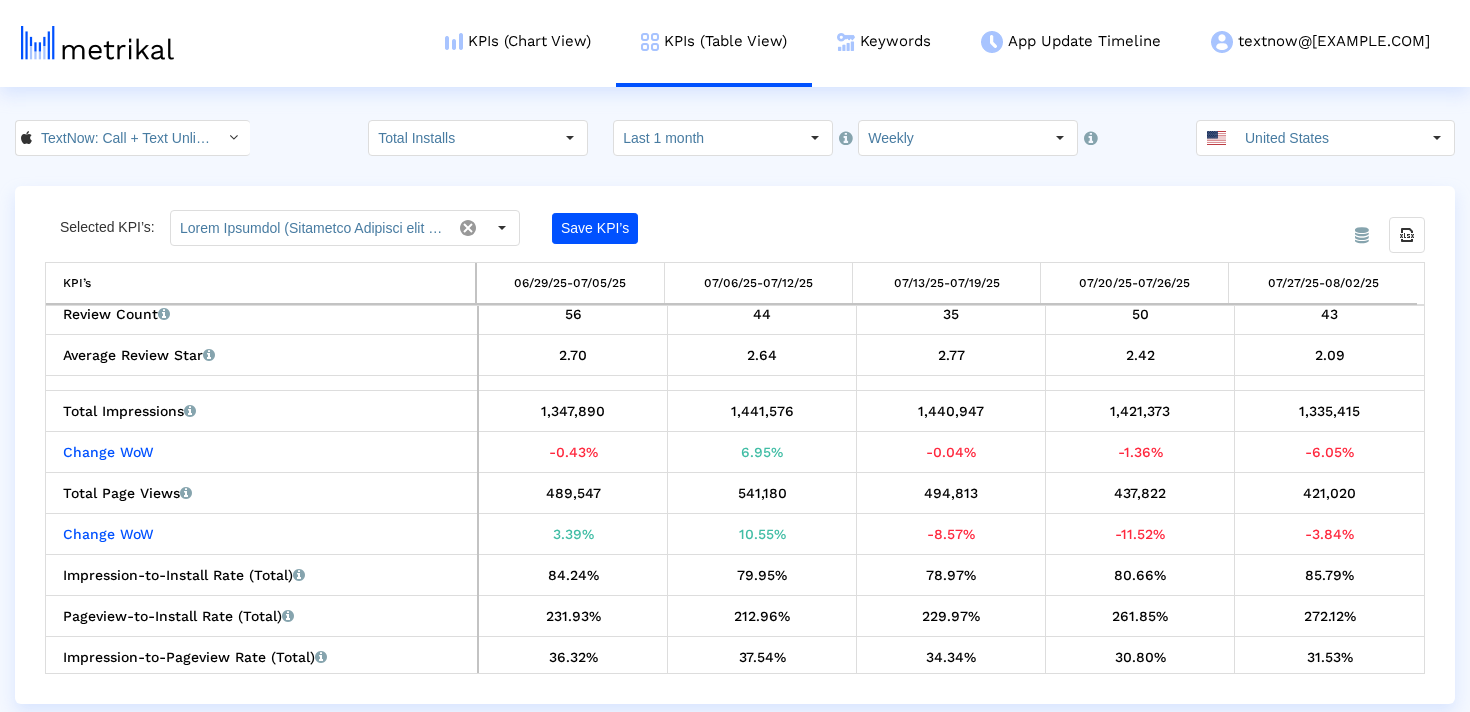 scroll, scrollTop: 1557, scrollLeft: 0, axis: vertical 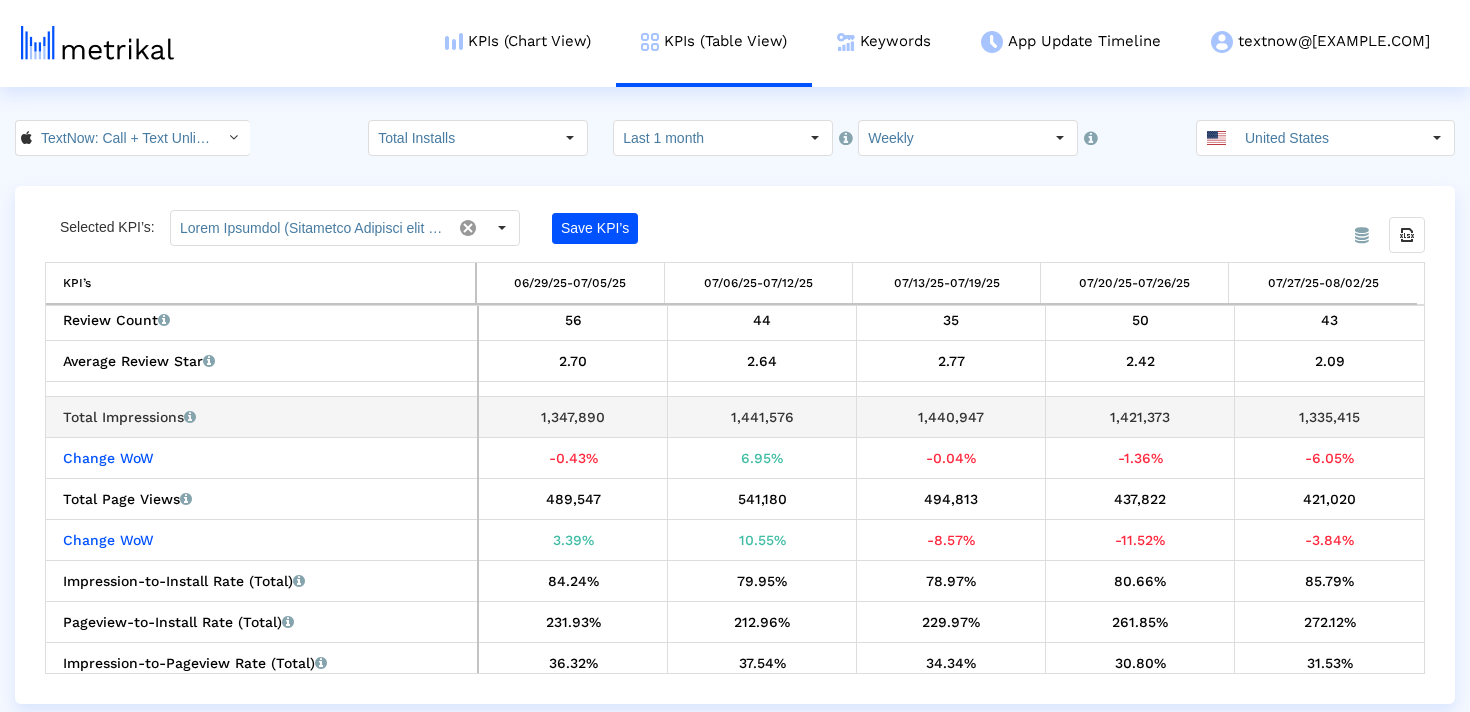 drag, startPoint x: 1389, startPoint y: 416, endPoint x: 1270, endPoint y: 415, distance: 119.0042 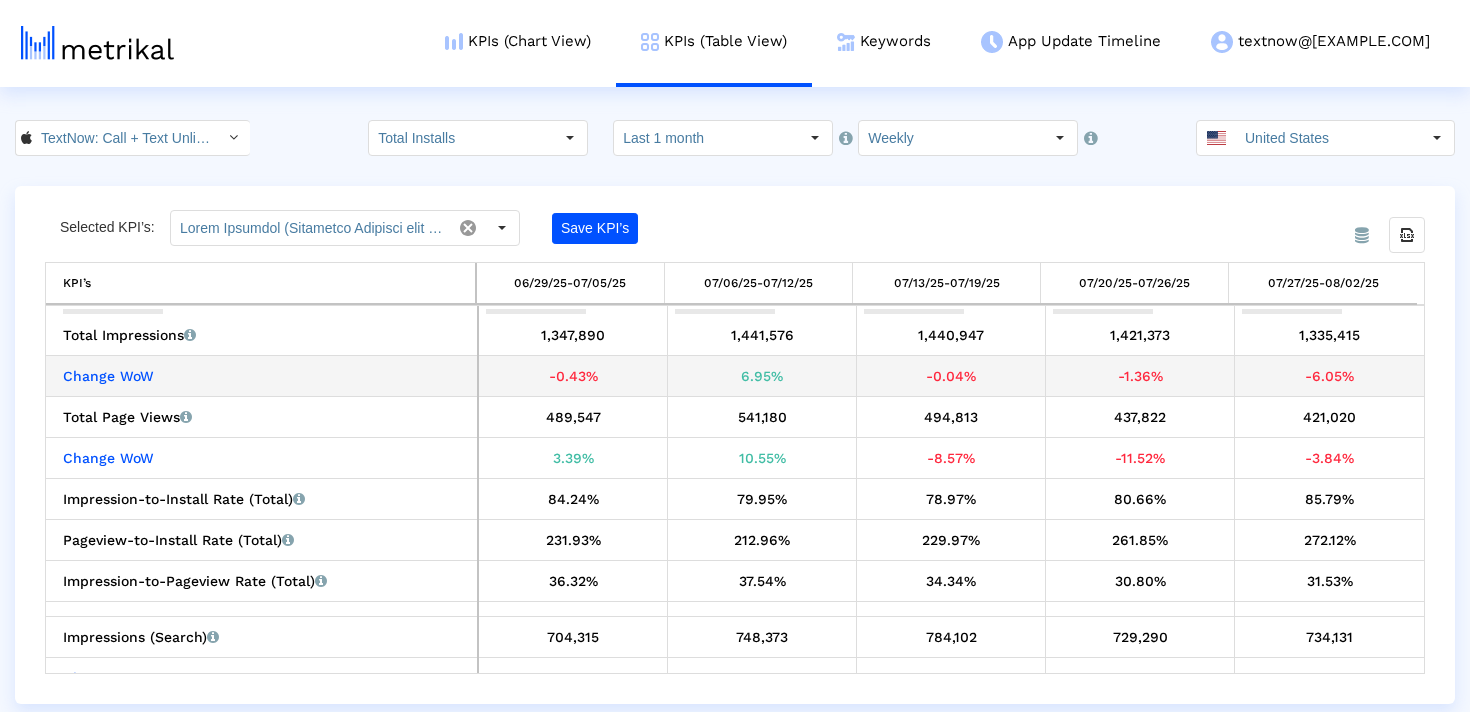 scroll, scrollTop: 1730, scrollLeft: 0, axis: vertical 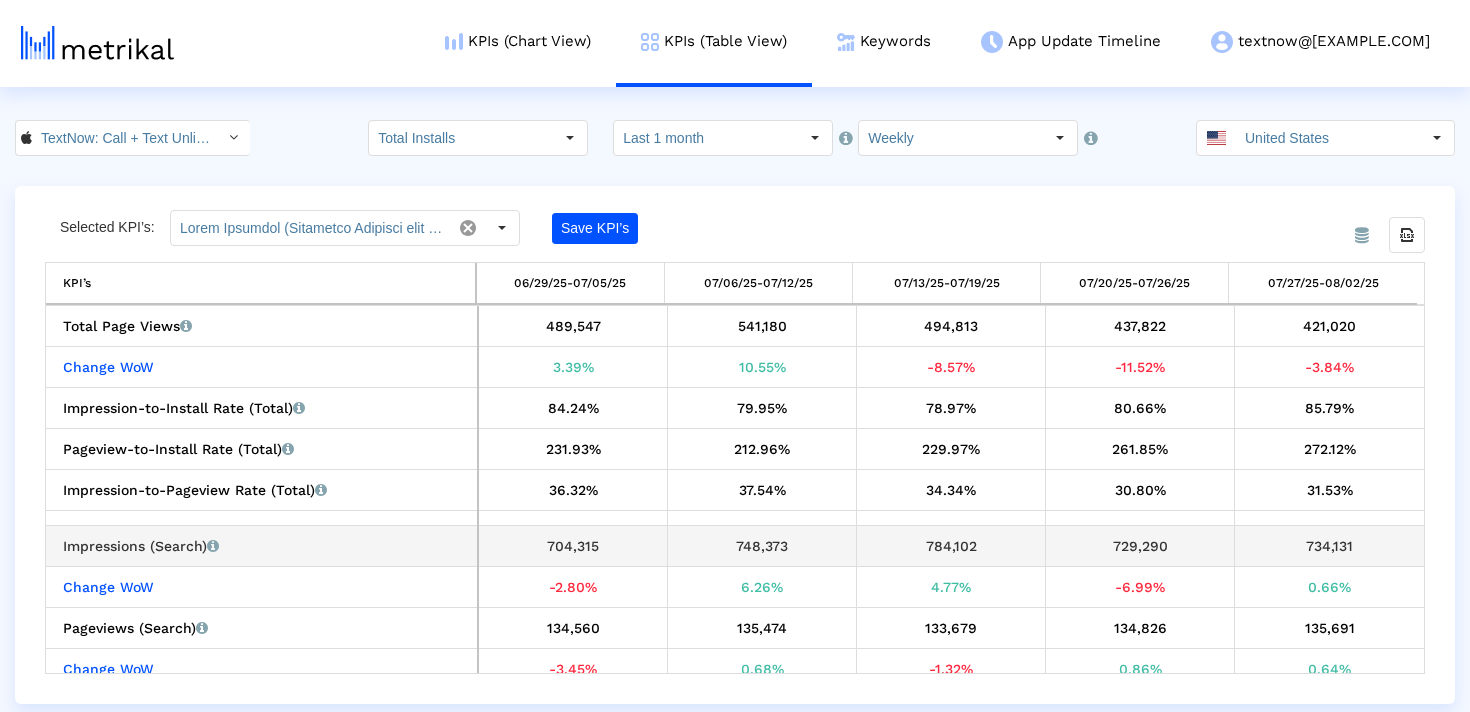 drag, startPoint x: 1359, startPoint y: 546, endPoint x: 1257, endPoint y: 546, distance: 102 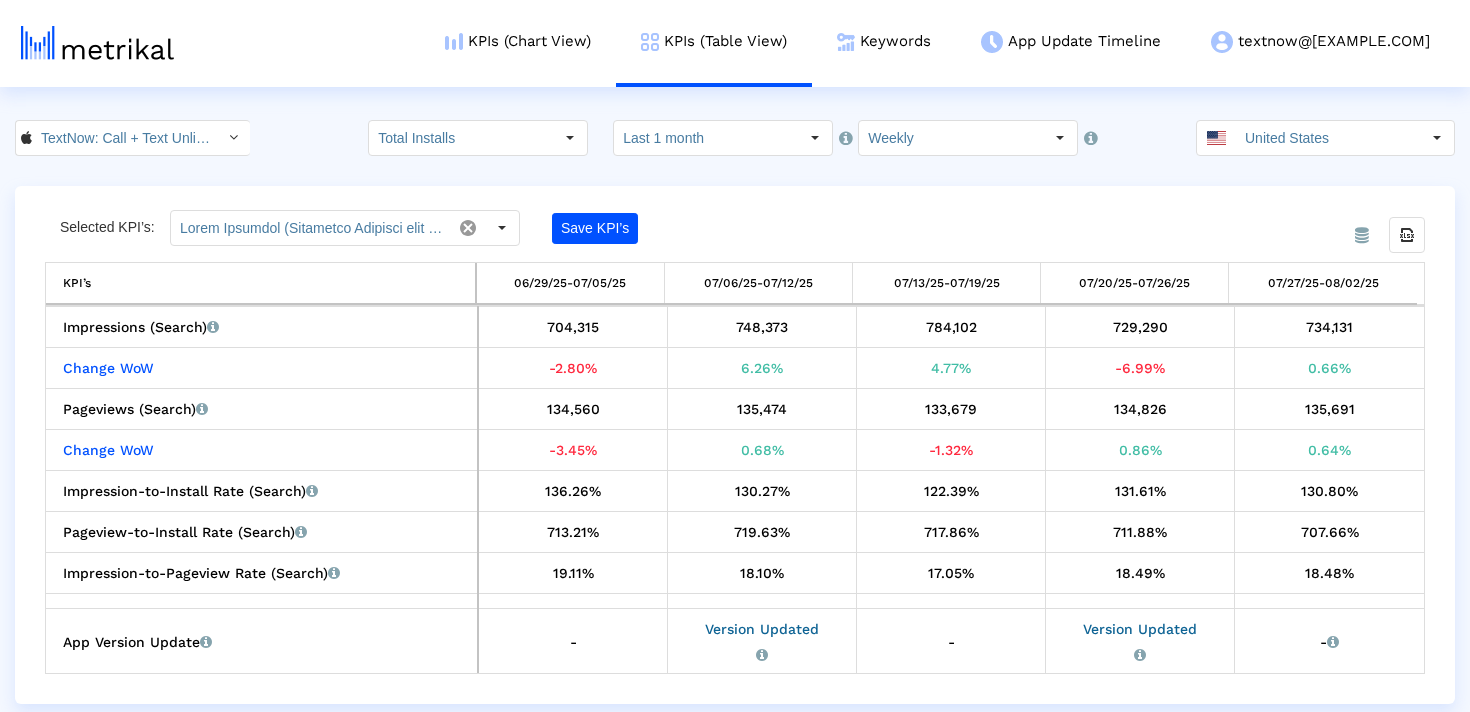 scroll, scrollTop: 1950, scrollLeft: 0, axis: vertical 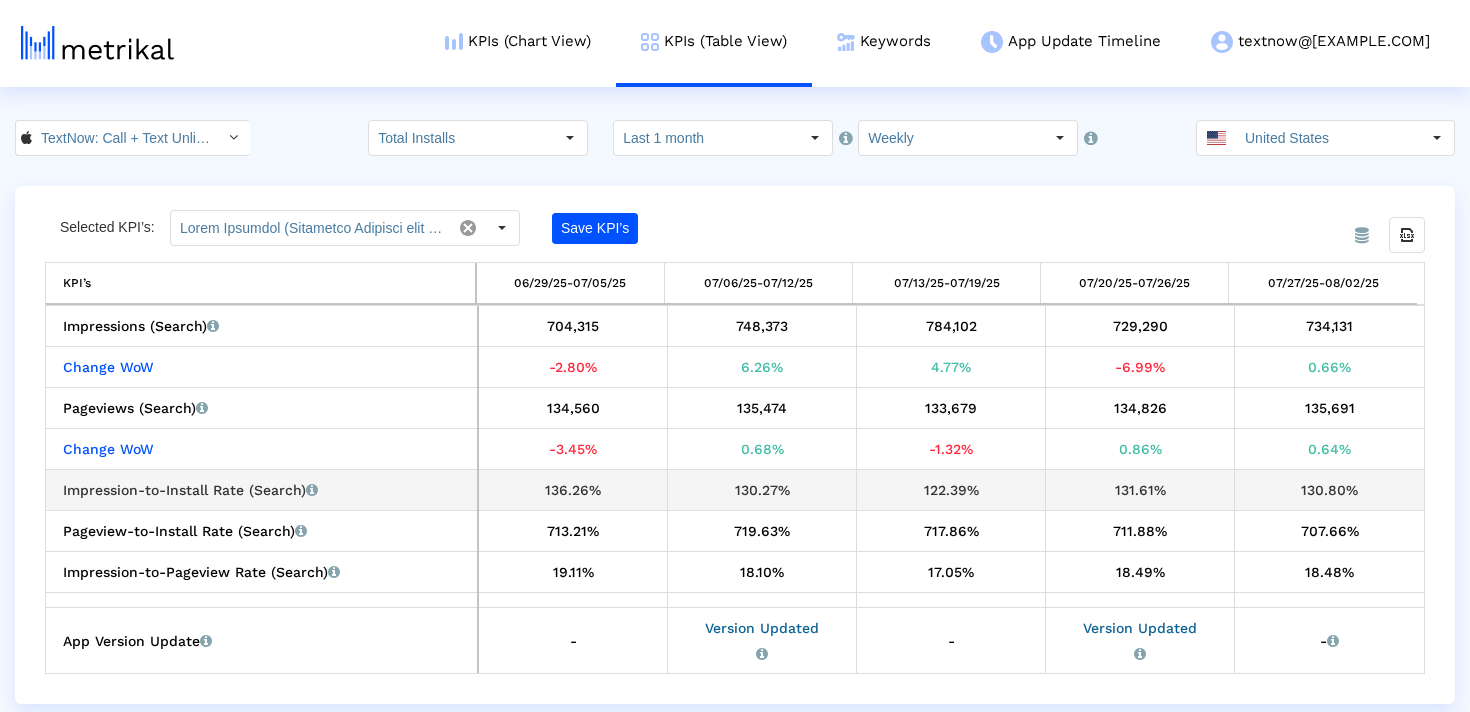 drag, startPoint x: 1368, startPoint y: 487, endPoint x: 1284, endPoint y: 486, distance: 84.00595 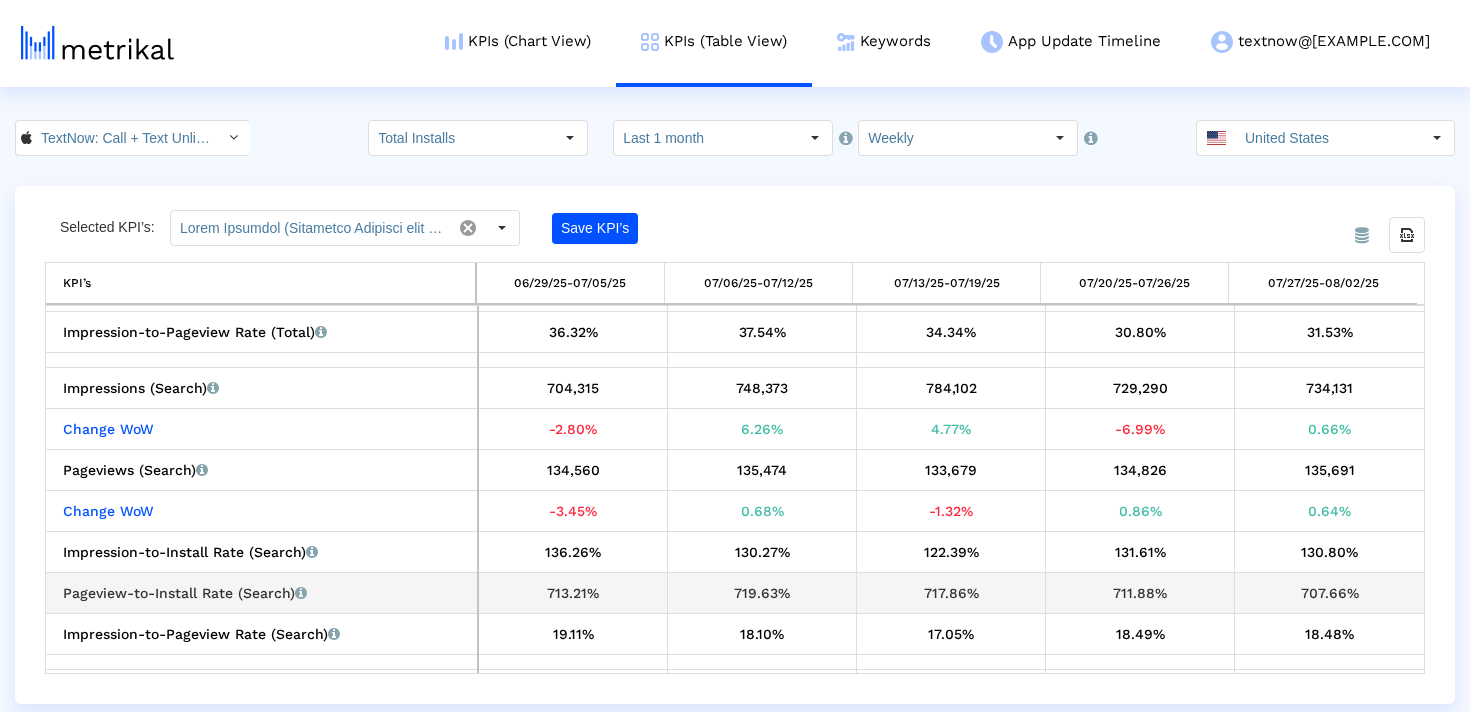 scroll, scrollTop: 1733, scrollLeft: 0, axis: vertical 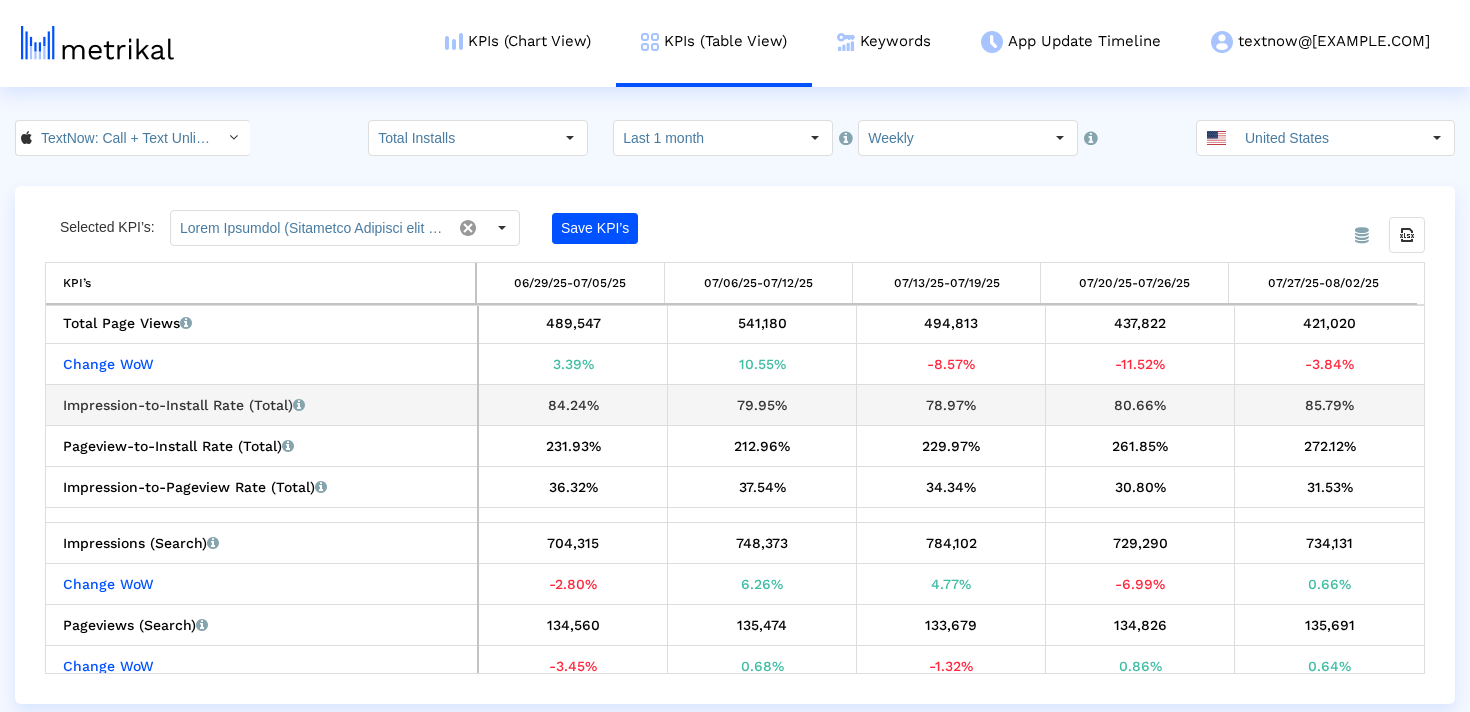 drag, startPoint x: 1362, startPoint y: 407, endPoint x: 1258, endPoint y: 392, distance: 105.076164 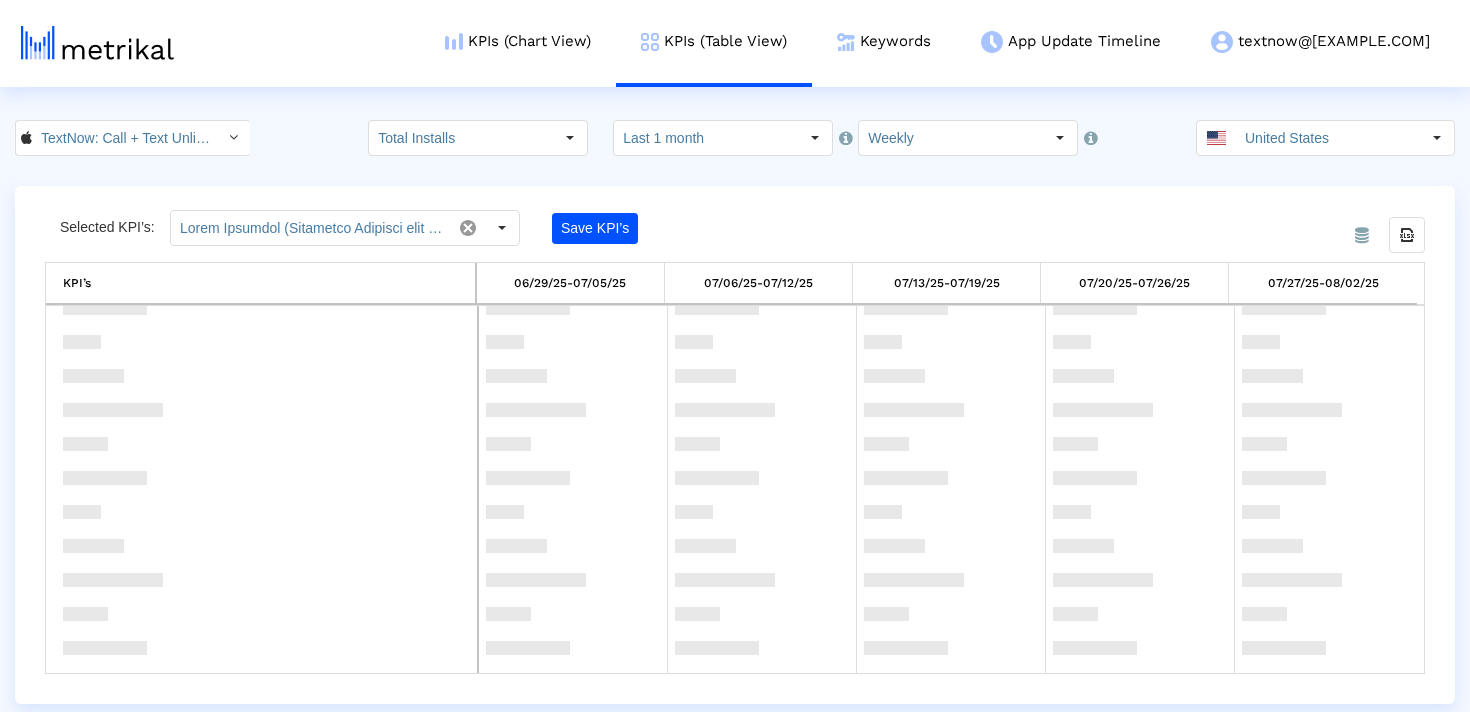 scroll, scrollTop: 1232, scrollLeft: 0, axis: vertical 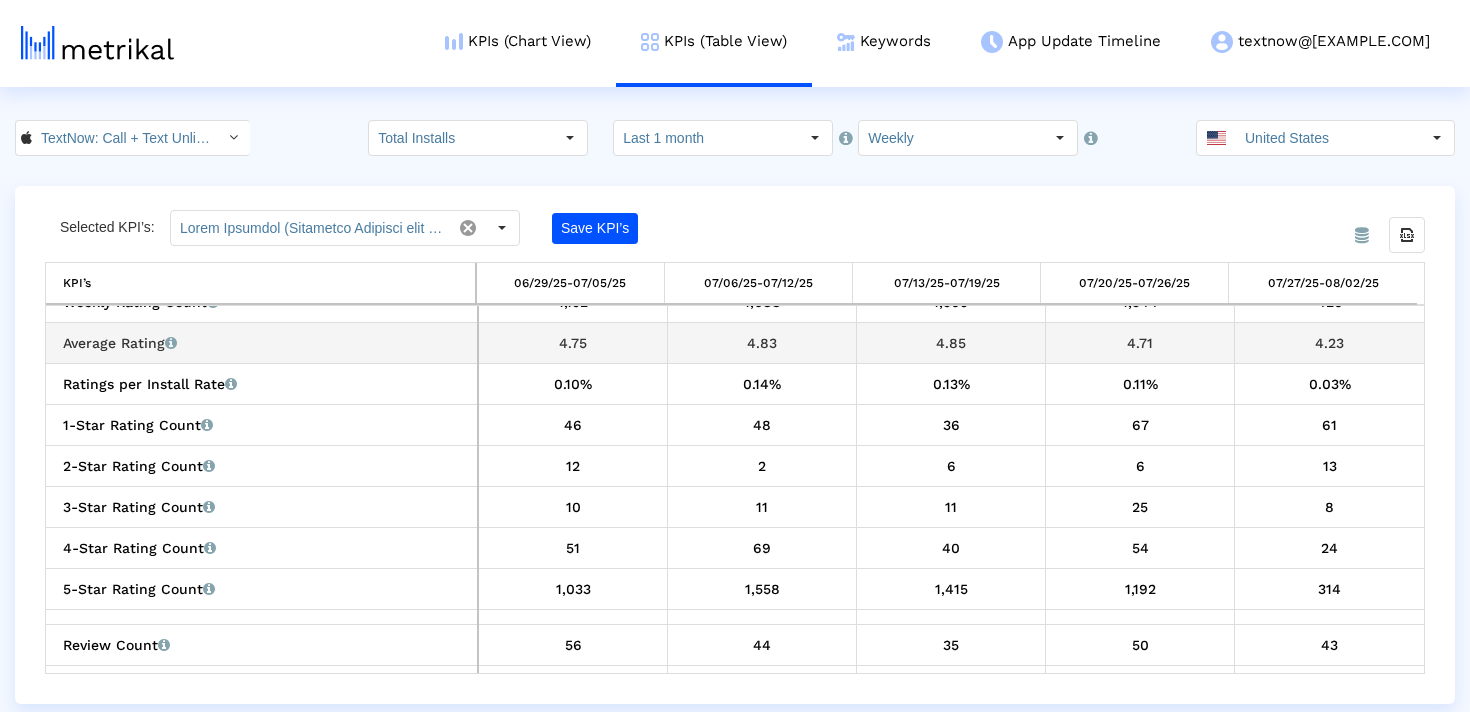 drag, startPoint x: 1380, startPoint y: 349, endPoint x: 1268, endPoint y: 349, distance: 112 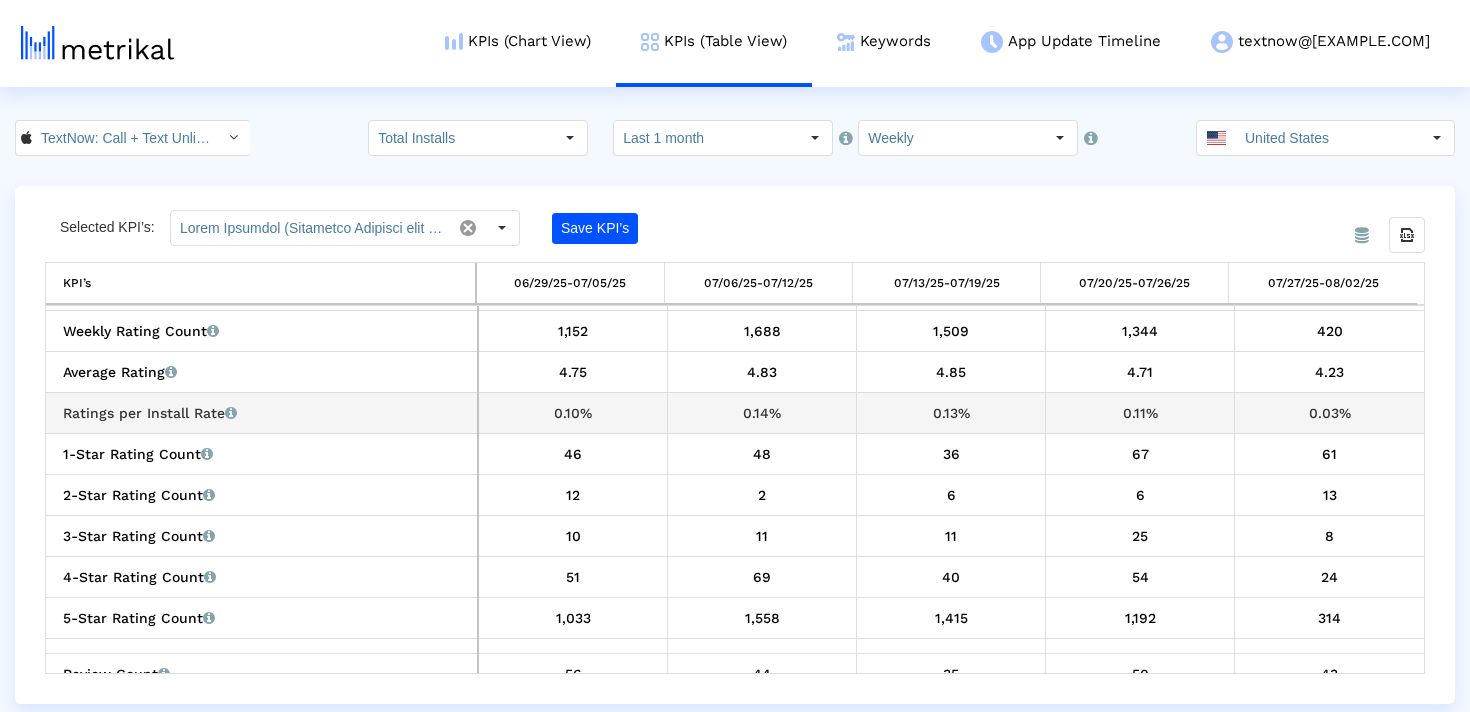 scroll, scrollTop: 1205, scrollLeft: 0, axis: vertical 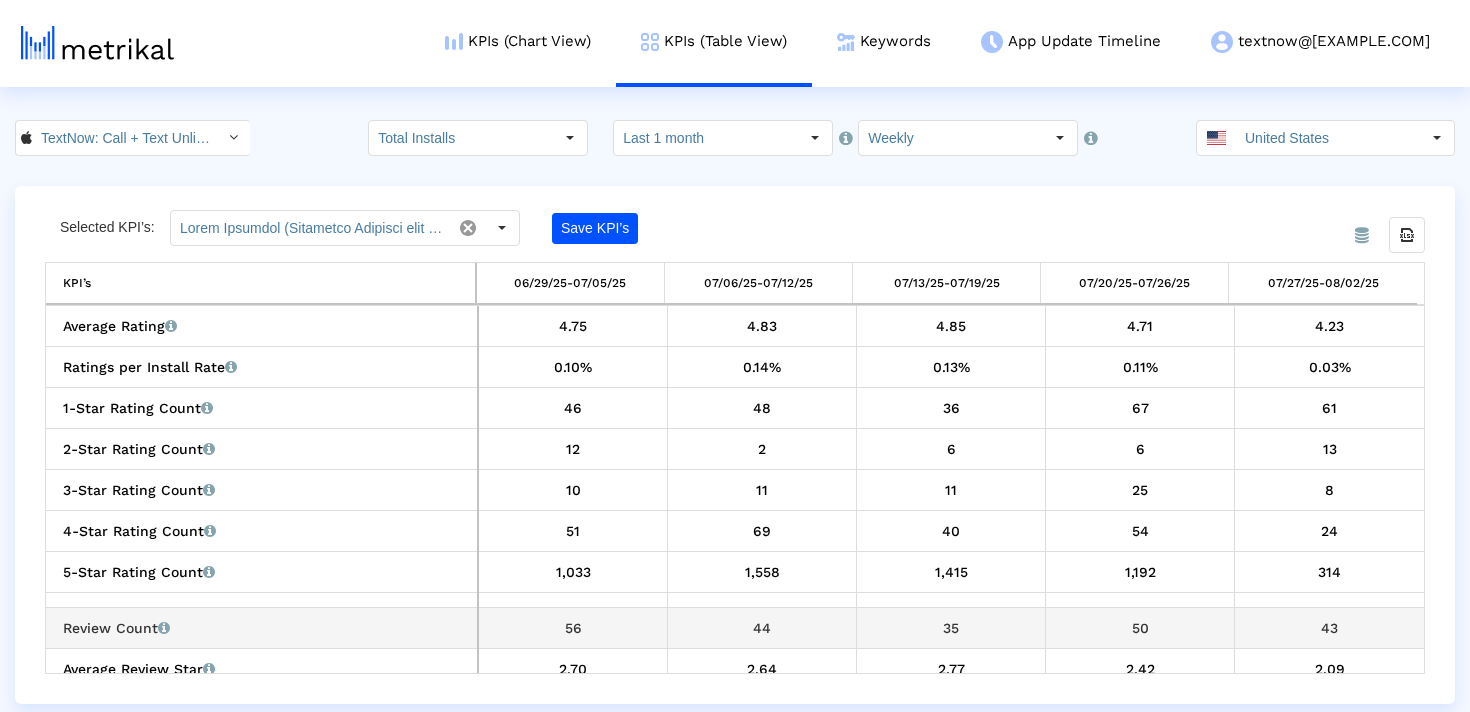 drag, startPoint x: 1337, startPoint y: 628, endPoint x: 1310, endPoint y: 628, distance: 27 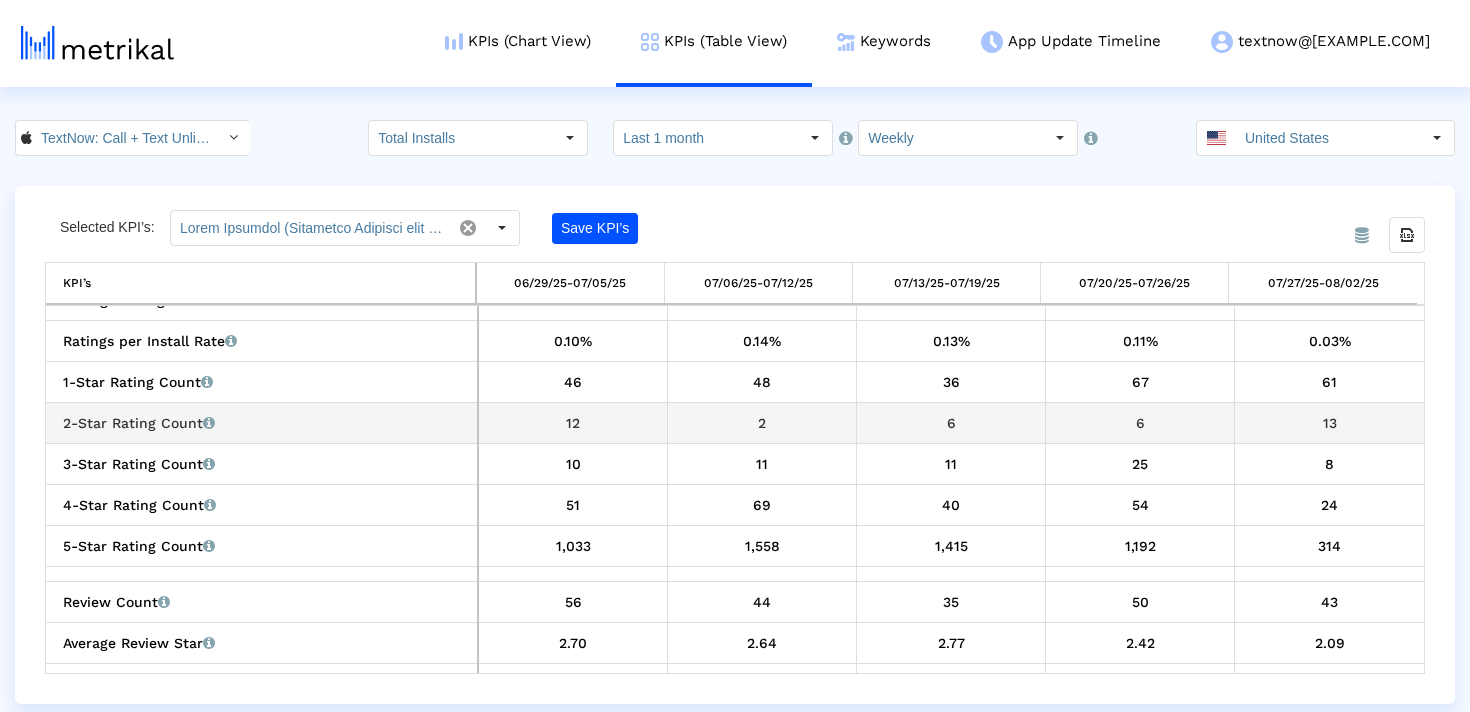 scroll, scrollTop: 1277, scrollLeft: 0, axis: vertical 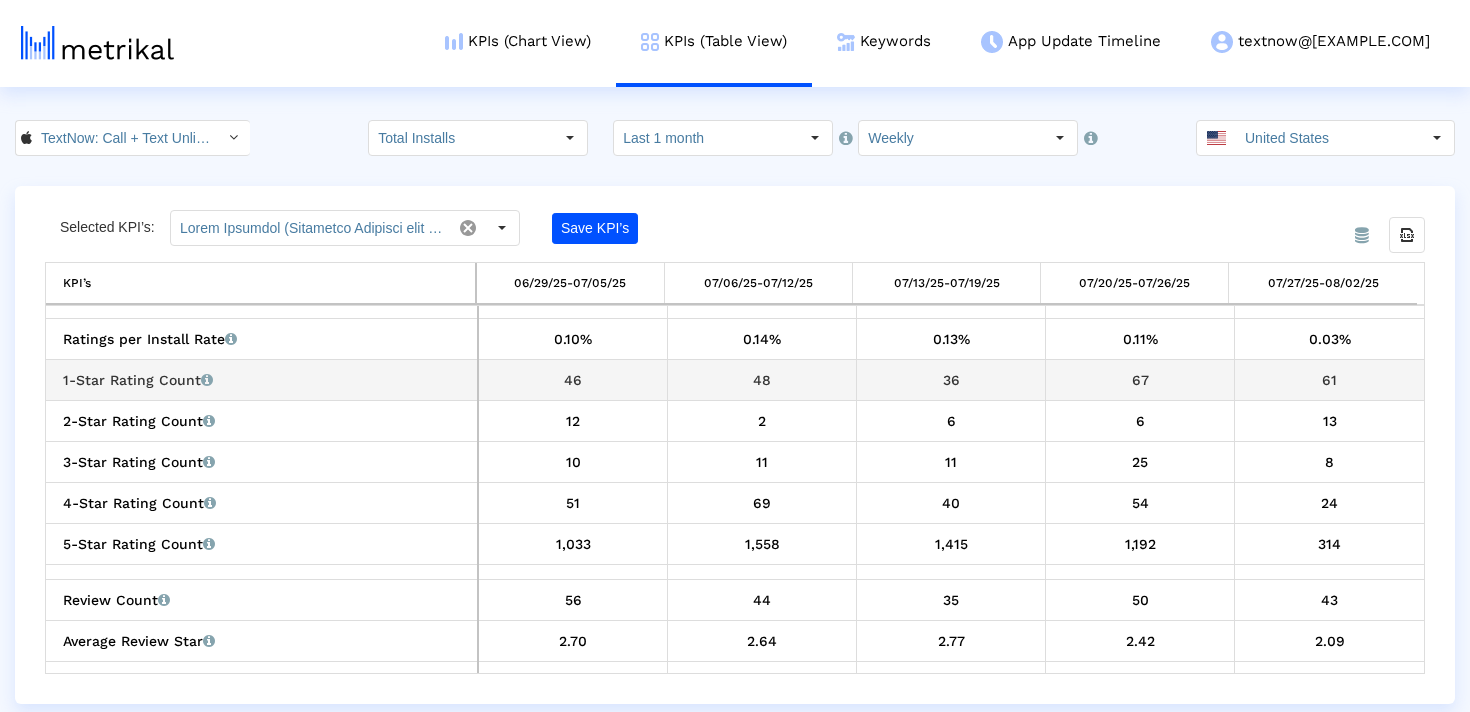drag, startPoint x: 1392, startPoint y: 382, endPoint x: 1284, endPoint y: 382, distance: 108 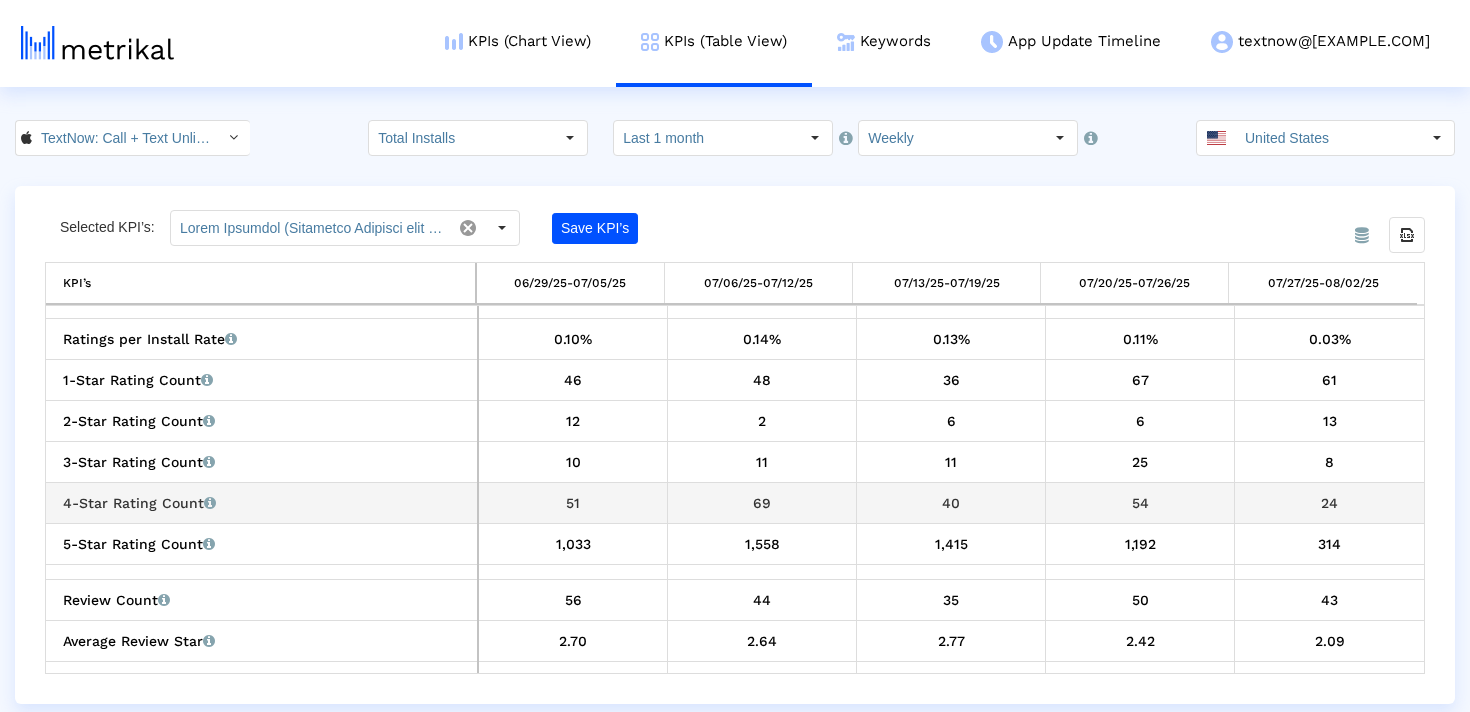 drag, startPoint x: 1341, startPoint y: 505, endPoint x: 1318, endPoint y: 505, distance: 23 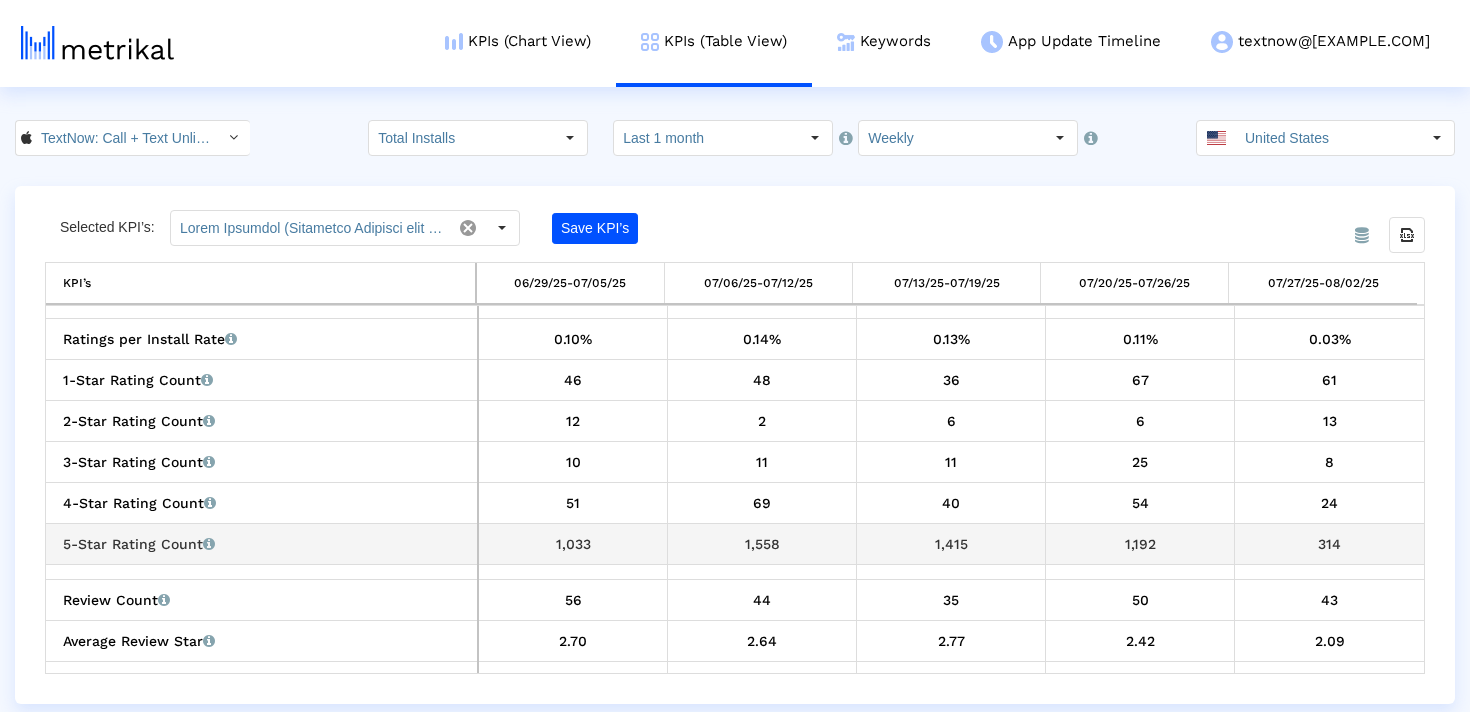 drag, startPoint x: 1349, startPoint y: 542, endPoint x: 1244, endPoint y: 542, distance: 105 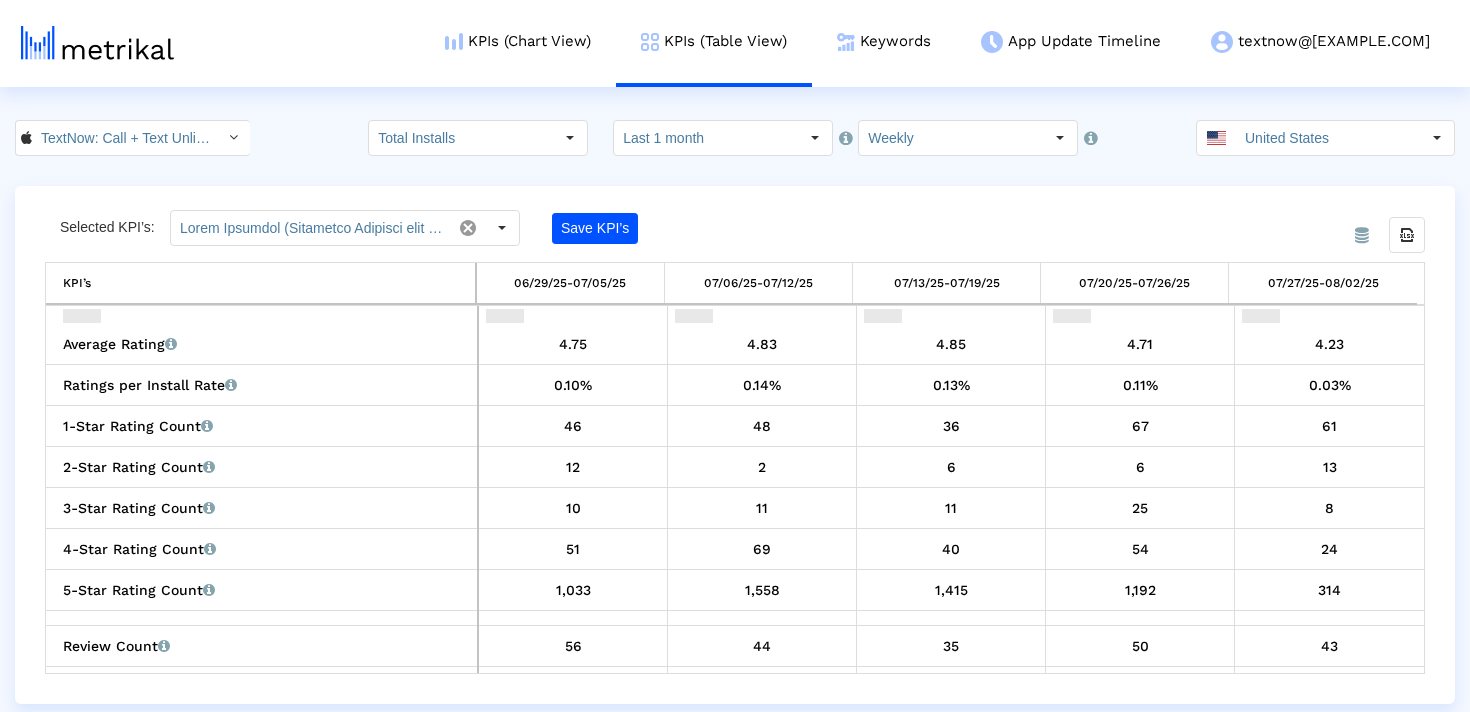 scroll, scrollTop: 1271, scrollLeft: 0, axis: vertical 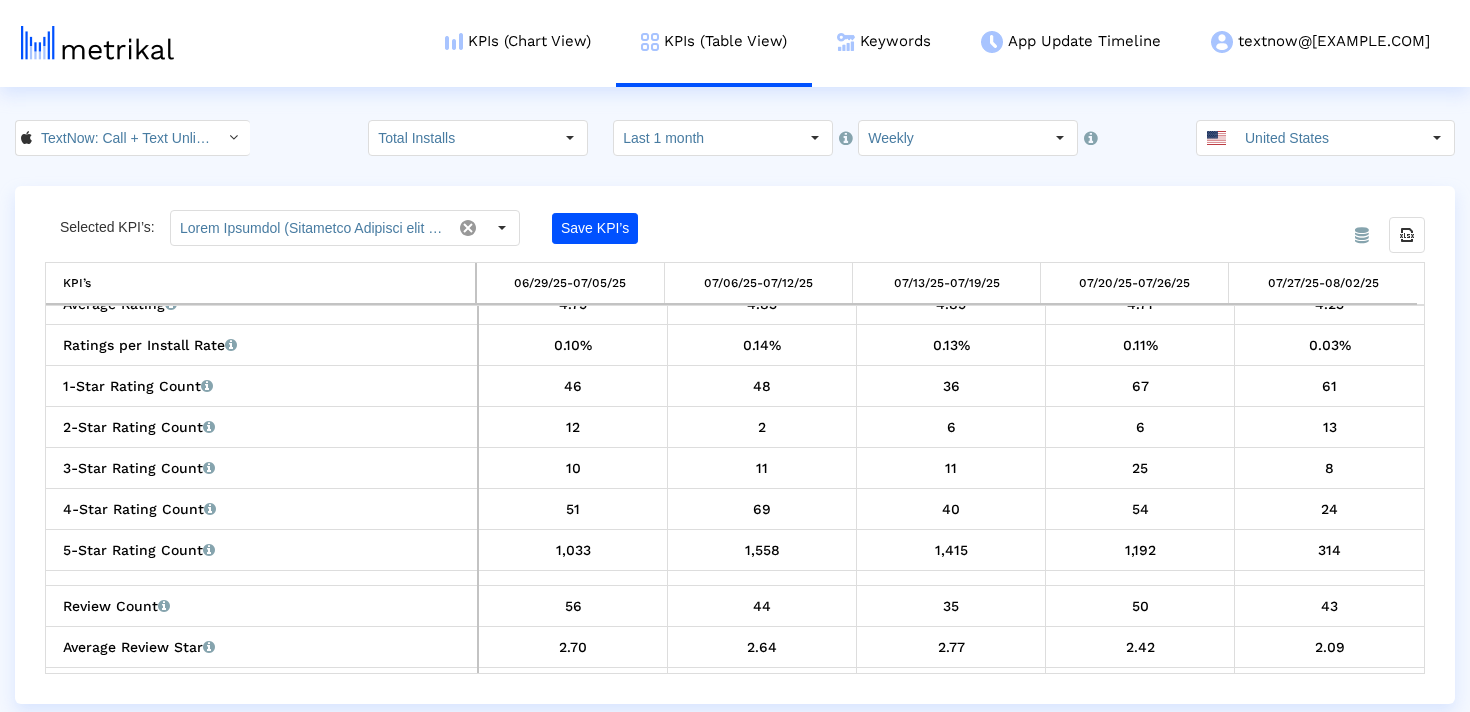 click on "TextNow: Call + Text Unlimited < 314716233 > Total Installs  Select how far back from today you would like to view the data below.  Last 1 month  Select how would like to group the data below.  Weekly United States  From Database Selected KPI’s: Save KPI’s Export all data KPI’s 06/29/25-07/05/25 07/06/25-07/12/25 07/13/25-07/19/25 07/20/25-07/26/25 07/27/25-08/02/25  Average Rating   Average of star ratings that the app received in that time period.   4.75   4.83   4.85   4.71   4.23   Ratings per Install Rate   Rating count in that time period divided by the same period's total install count. This is a good indicator of the app's rating velocity.   0.10%    0.14%    0.13%    0.11%    0.03%    1-Star Rating Count   Number of 1-star ratings that the app received in that time period.   46   48   36   67   61   2-Star Rating Count   Number of 2-star ratings that the app received in that time period.   12   2   6   6   13   3-Star Rating Count   10   11   11   25   8   4-Star Rating Count   51   69   40" 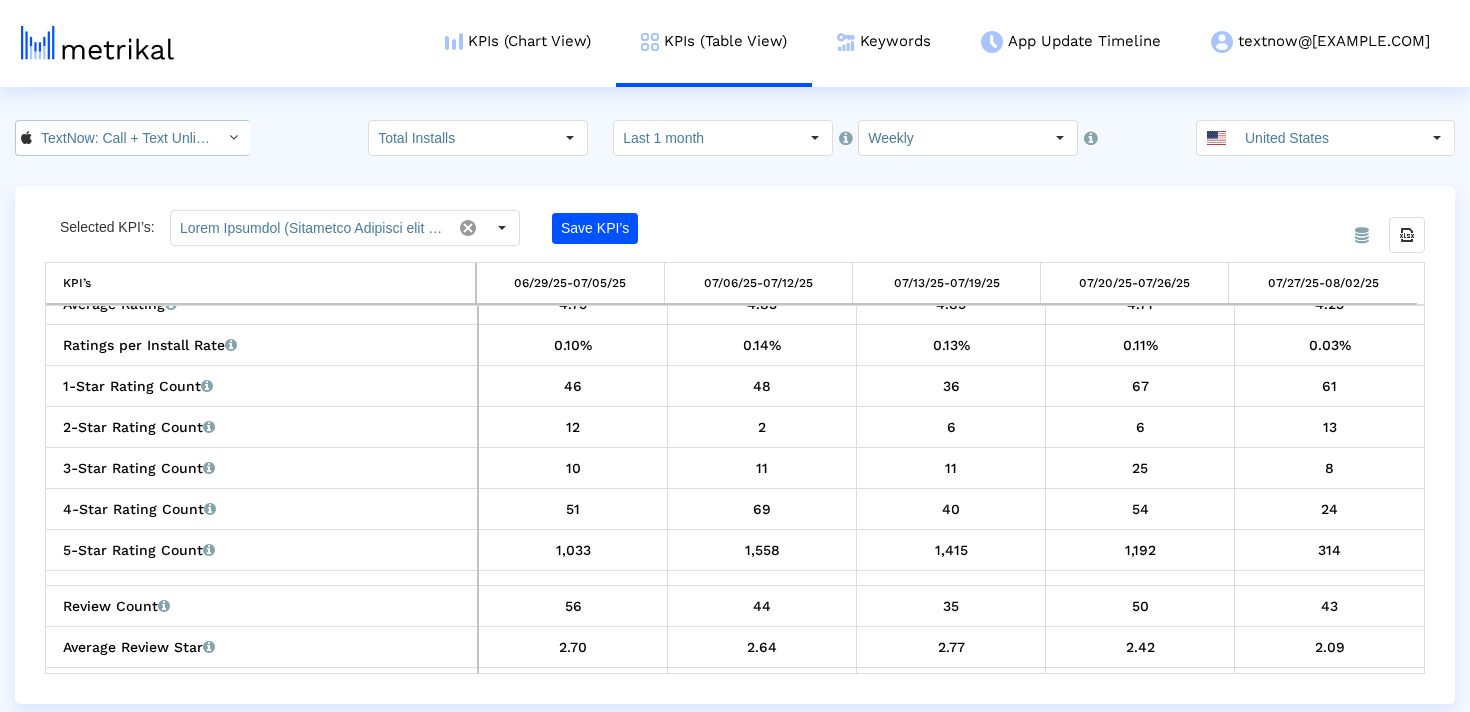 click on "TextNow: Call + Text Unlimited < 314716233 >" 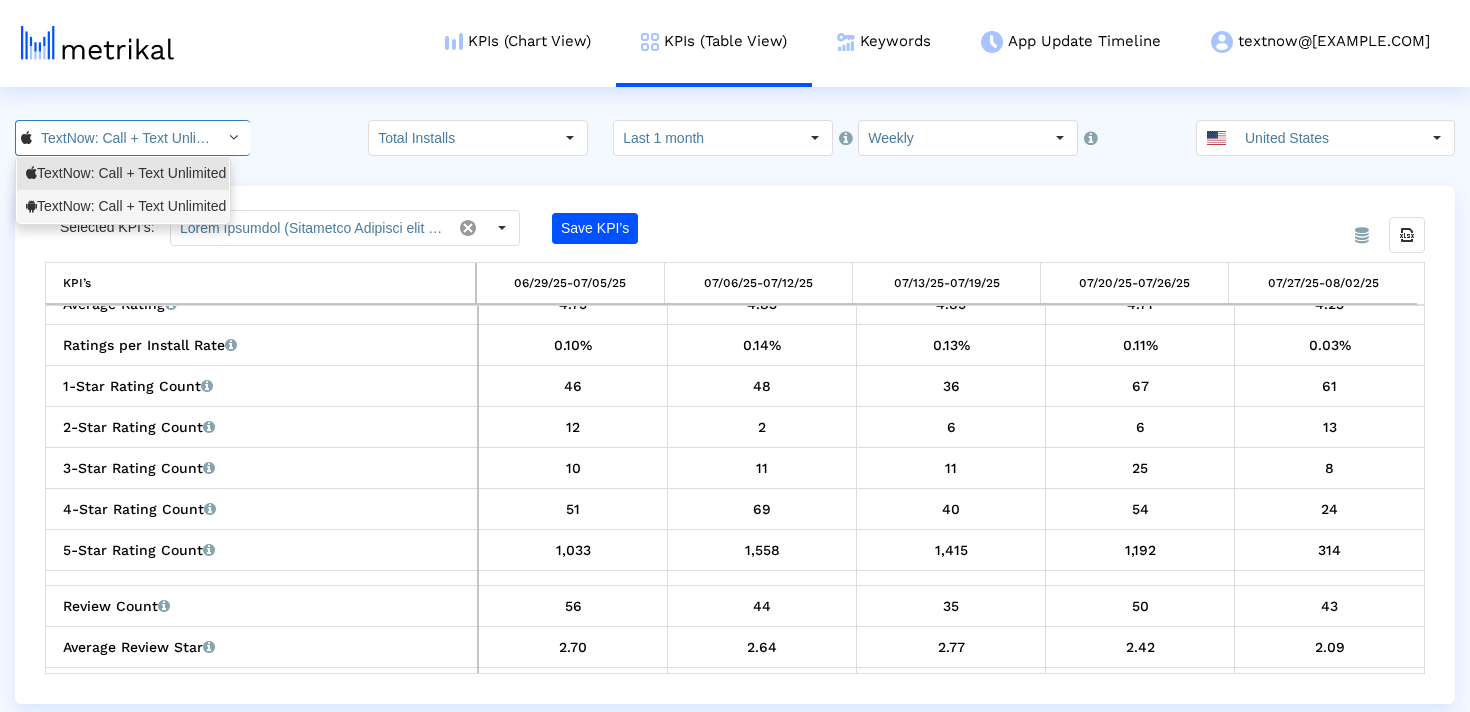 click on "TextNow: Call + Text Unlimited <com.enflick.android.TextNow>" at bounding box center [123, 206] 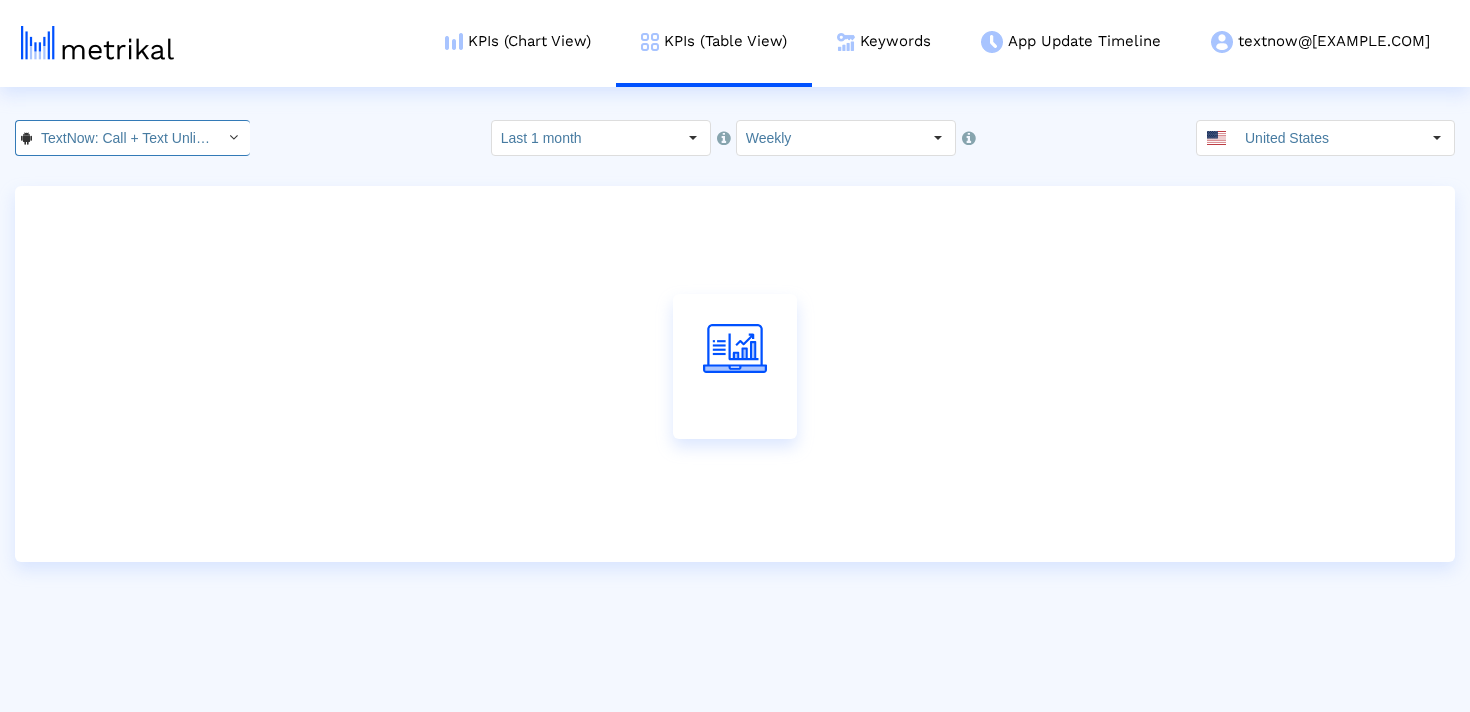 scroll, scrollTop: 0, scrollLeft: 251, axis: horizontal 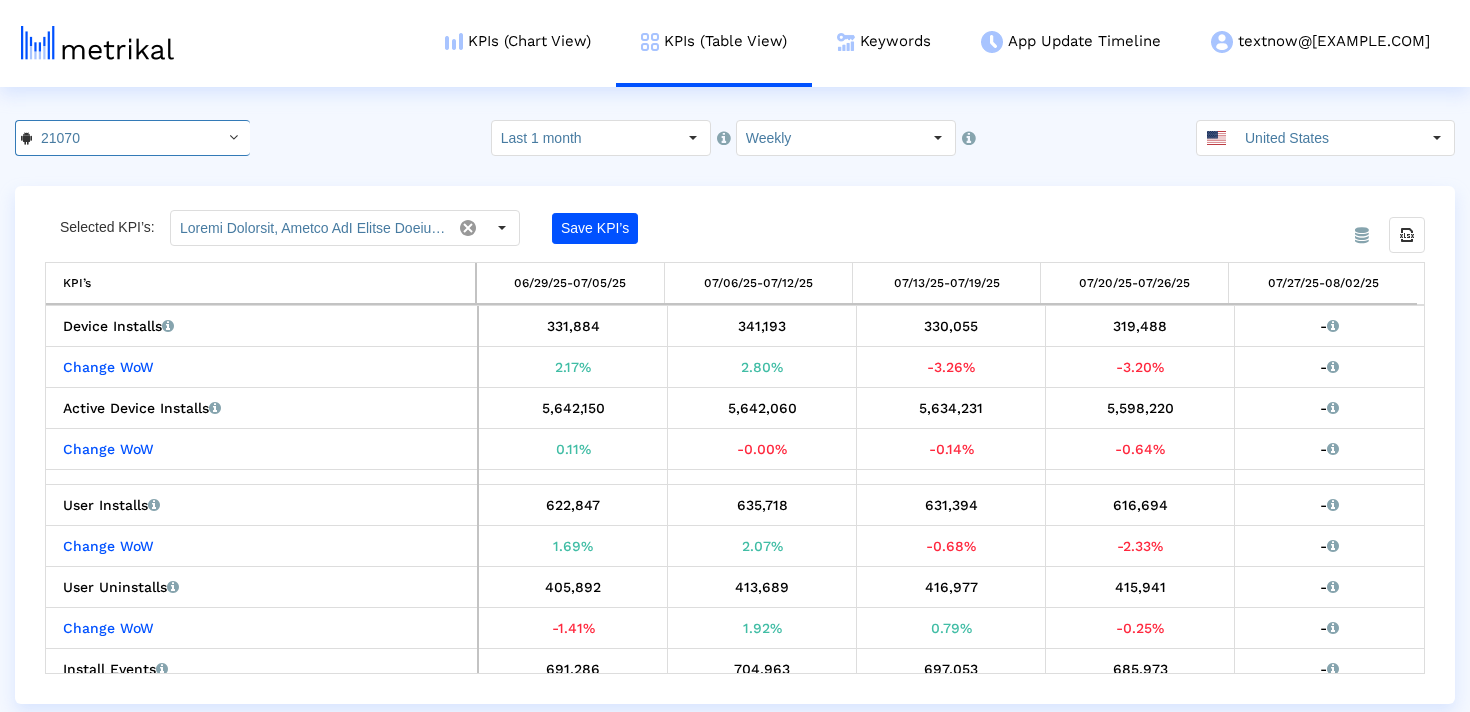 click on "Selected KPI’s: Save KPI’s" 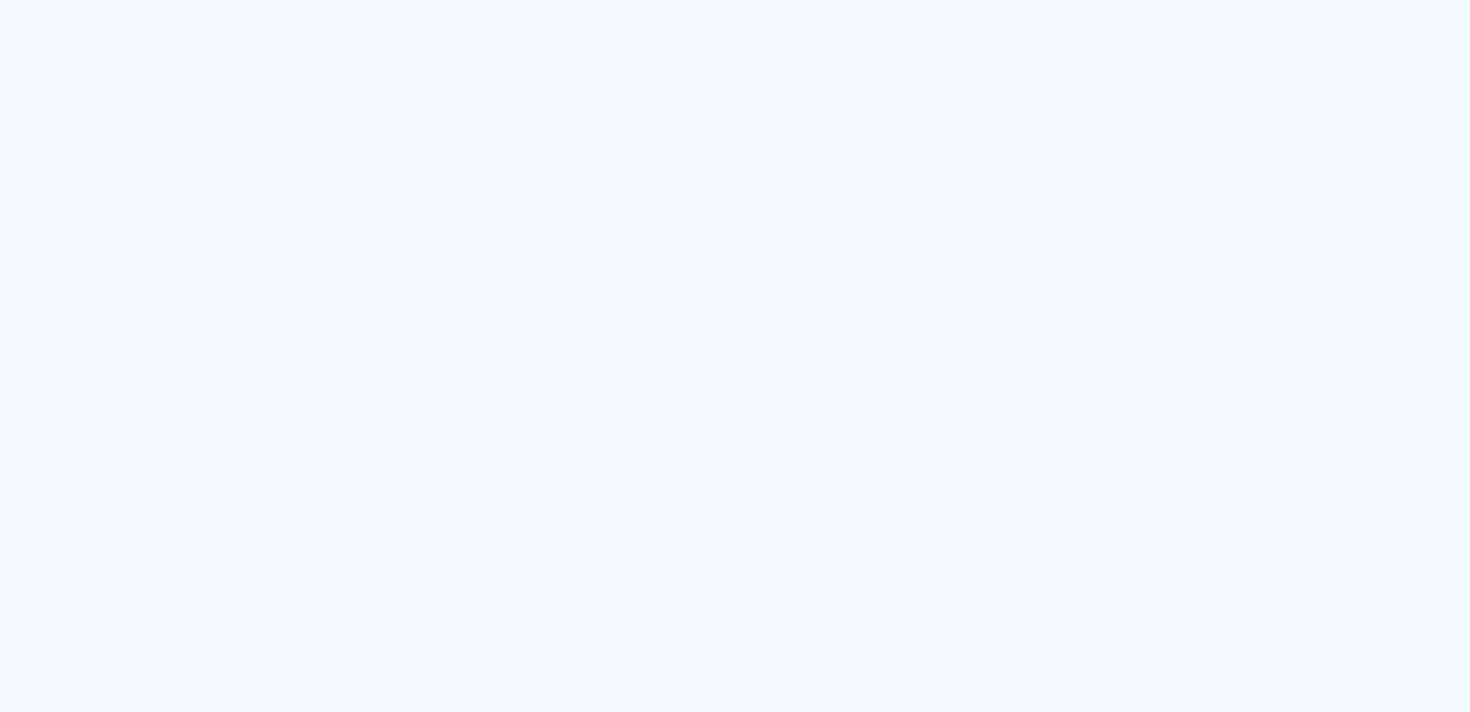scroll, scrollTop: 0, scrollLeft: 0, axis: both 